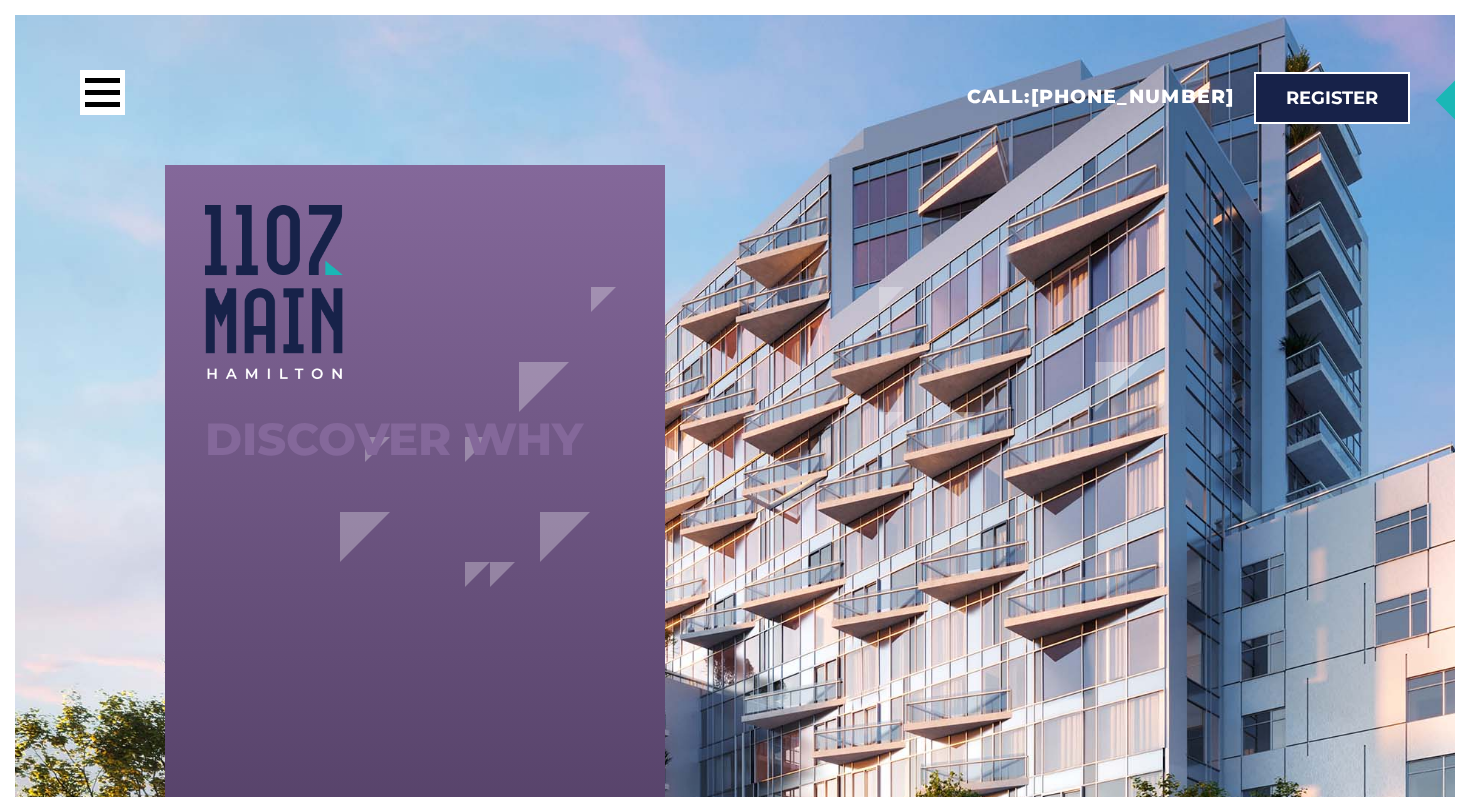 scroll, scrollTop: 0, scrollLeft: 0, axis: both 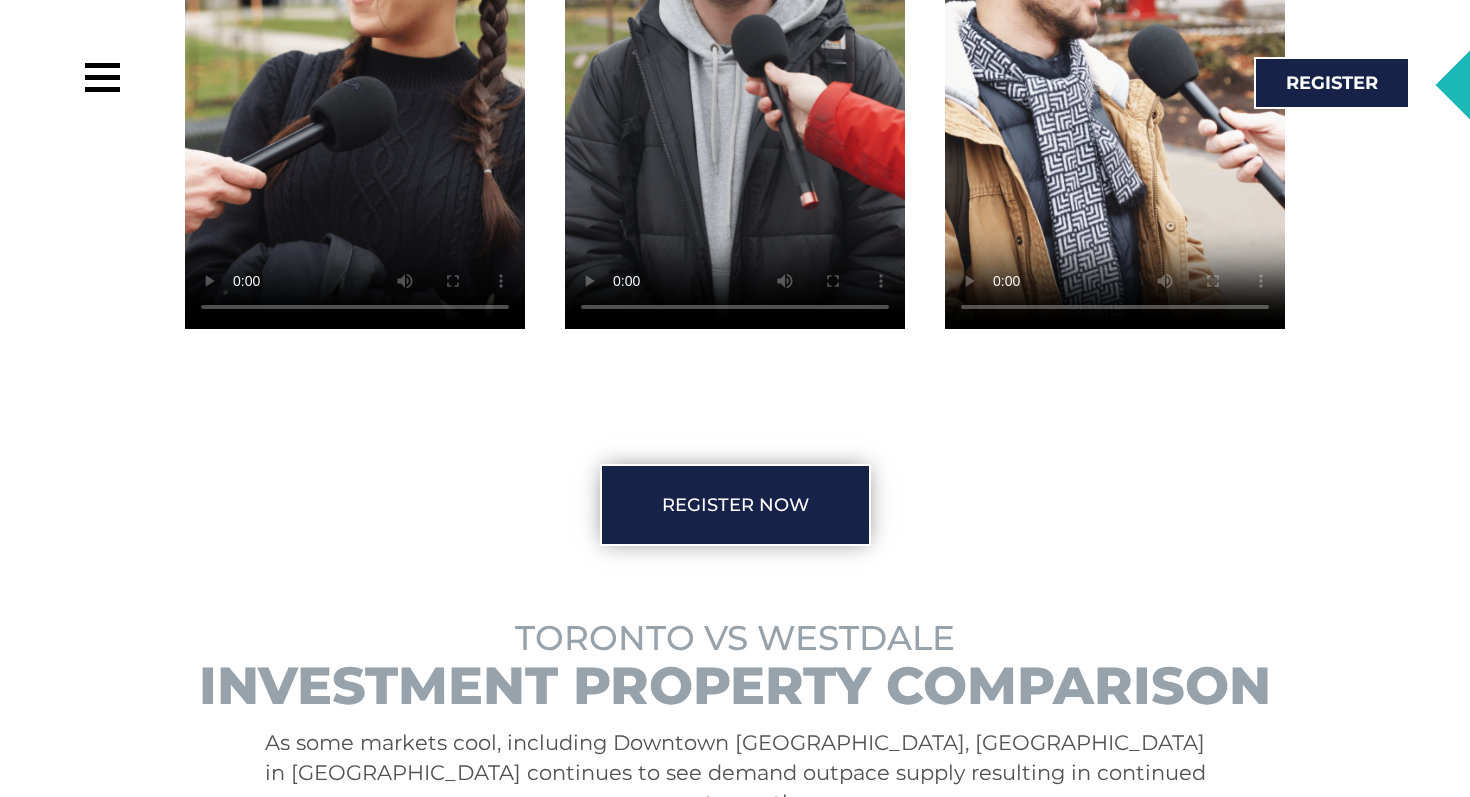 click on "REgister Now" at bounding box center (735, 505) 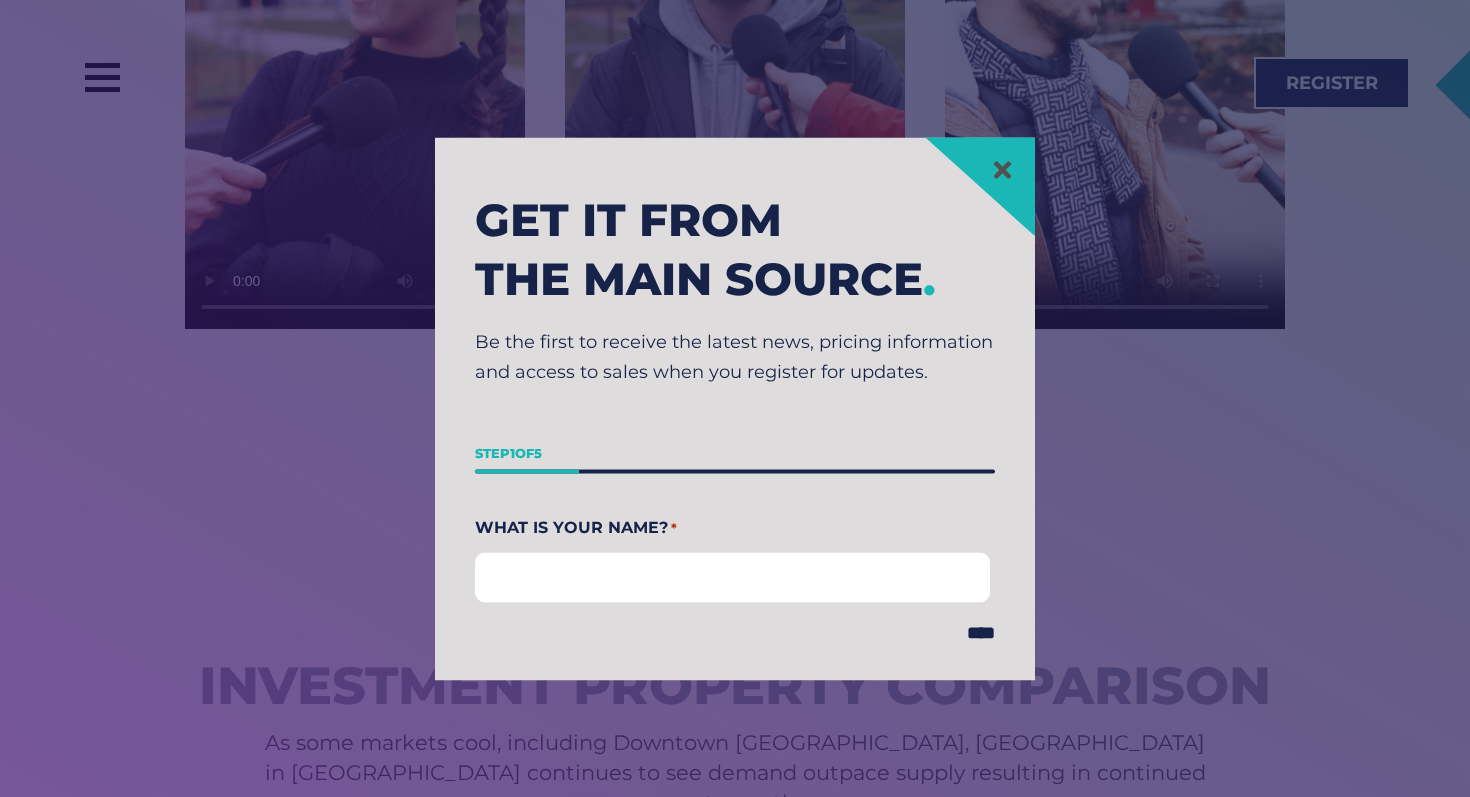 click on "First" at bounding box center (732, 577) 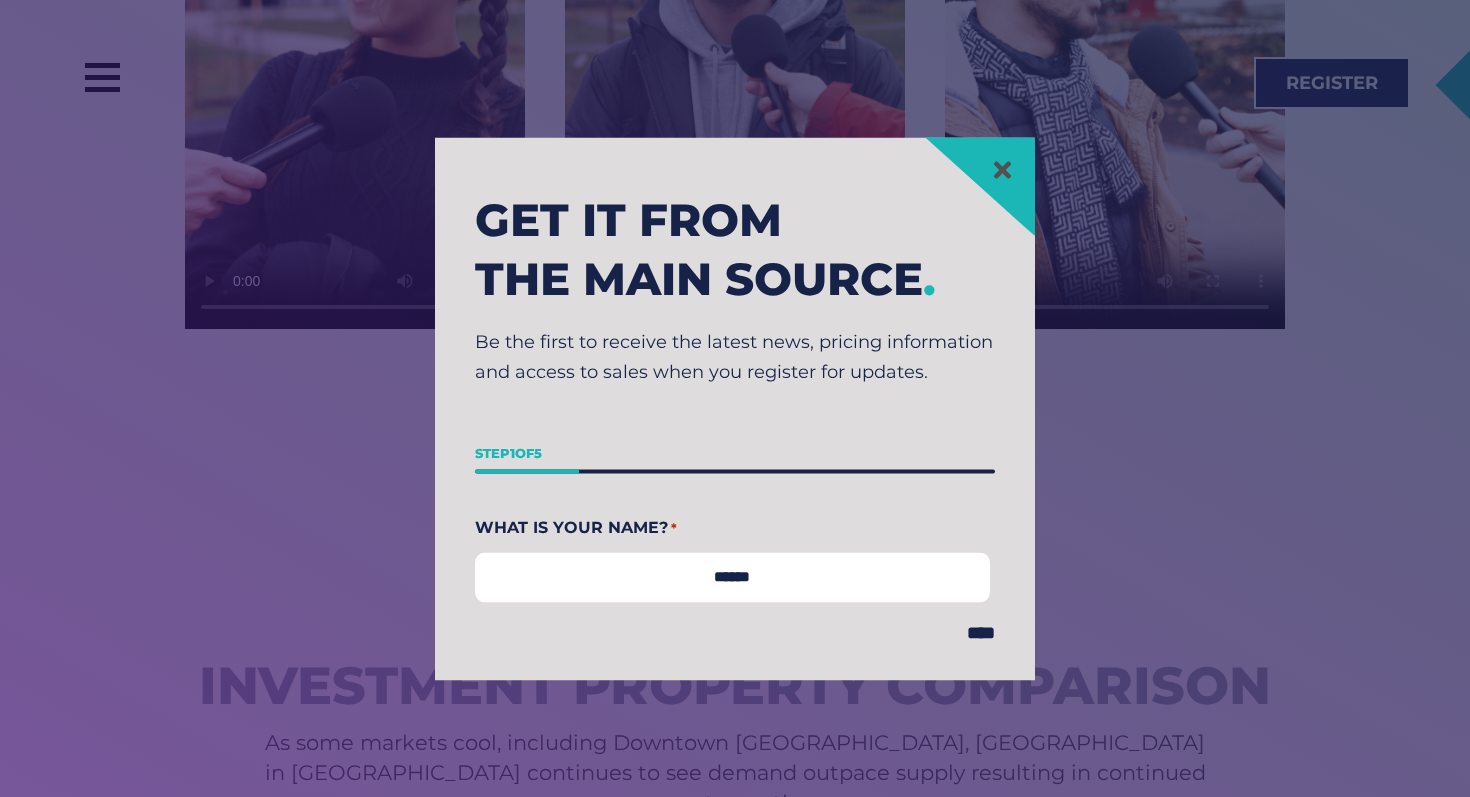 type on "******" 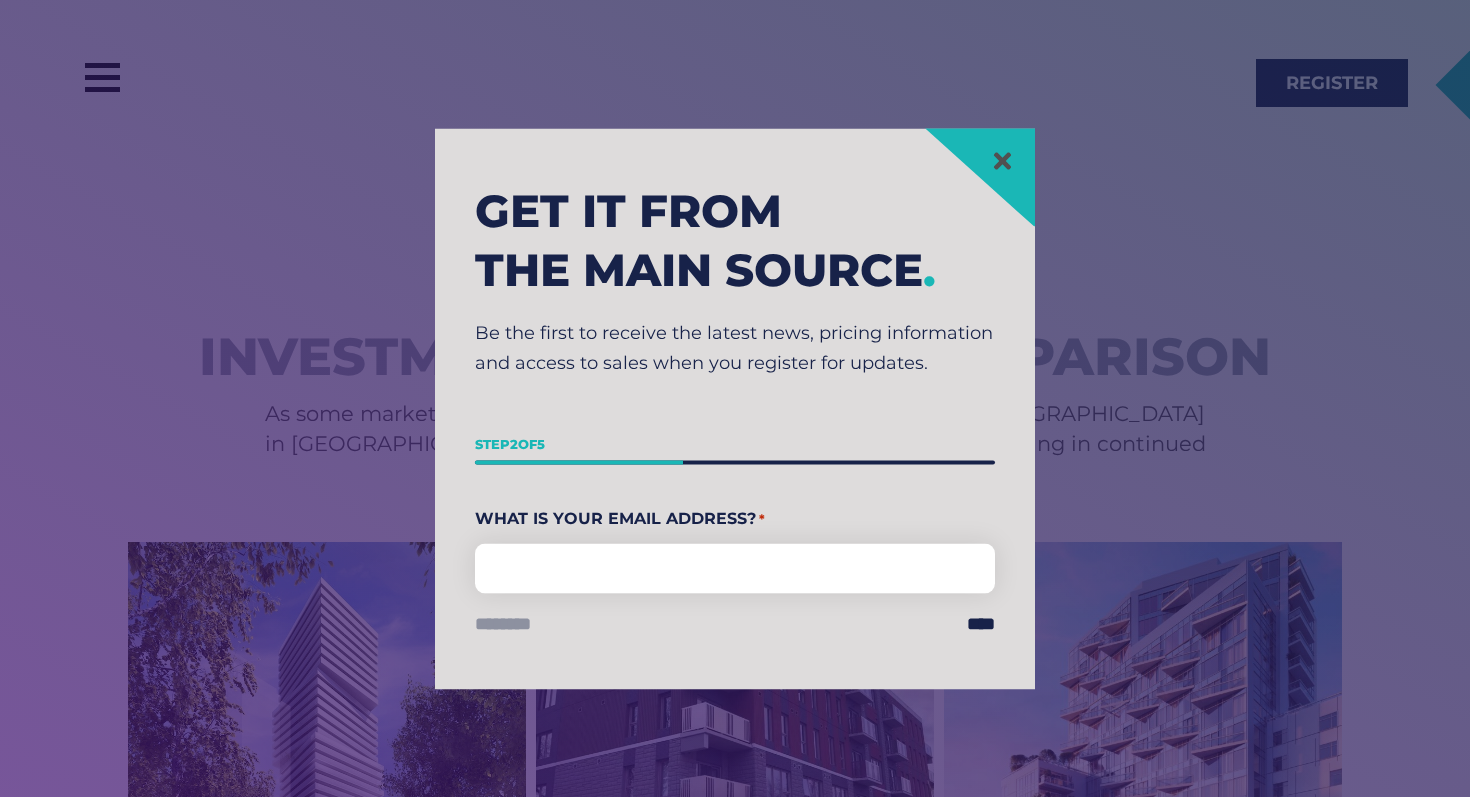 scroll, scrollTop: 4365, scrollLeft: 0, axis: vertical 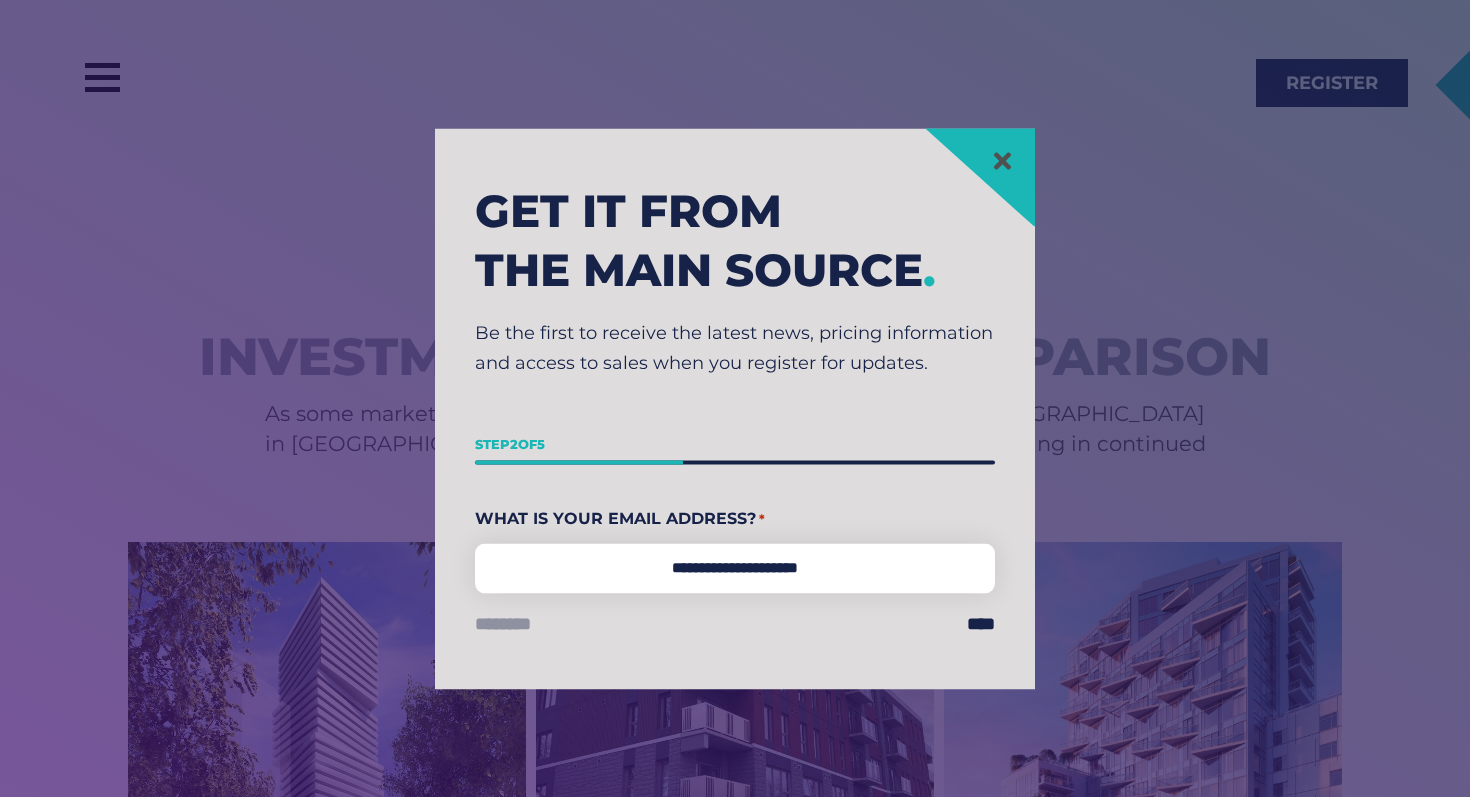 type on "**********" 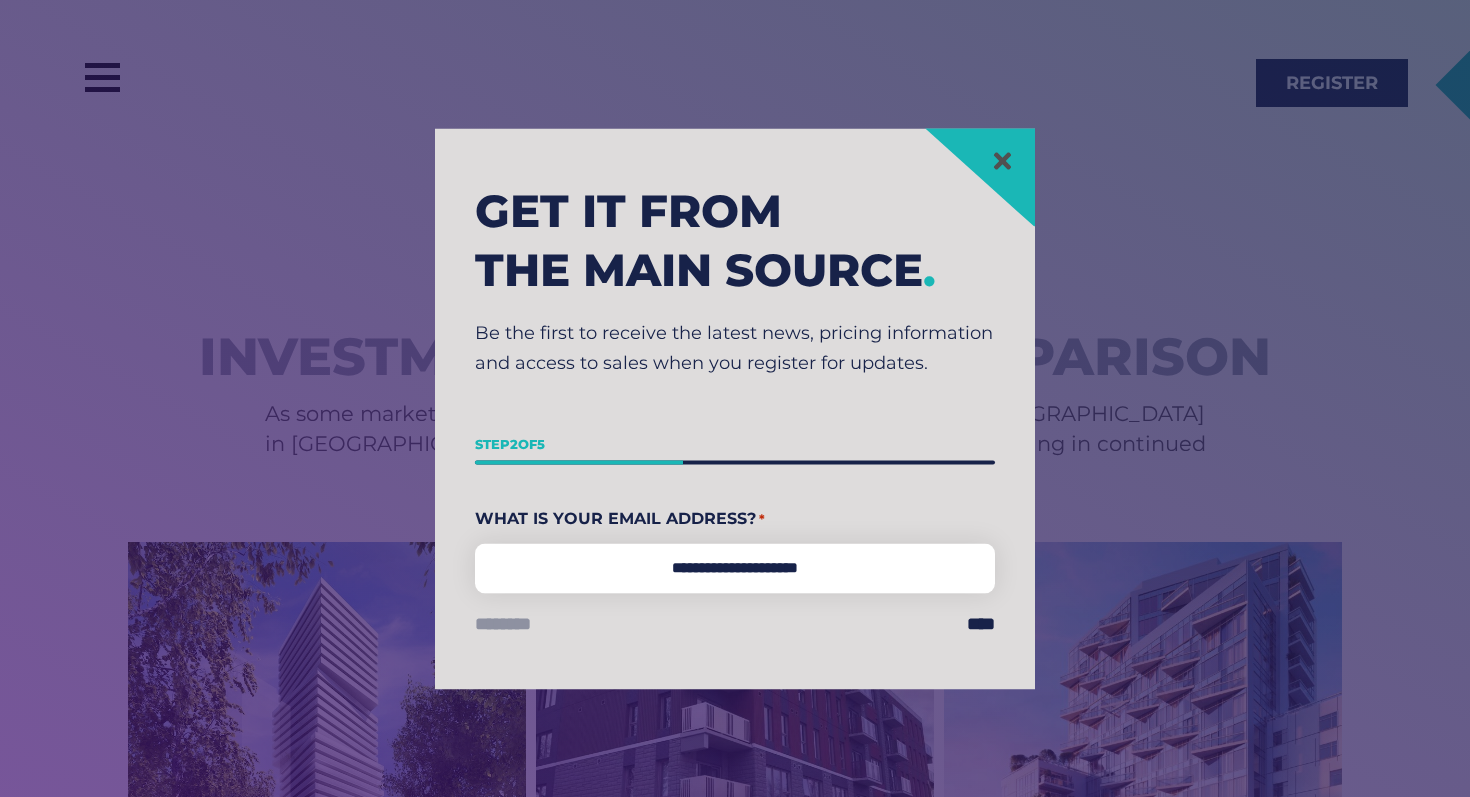 click on "******" at bounding box center (0, 0) 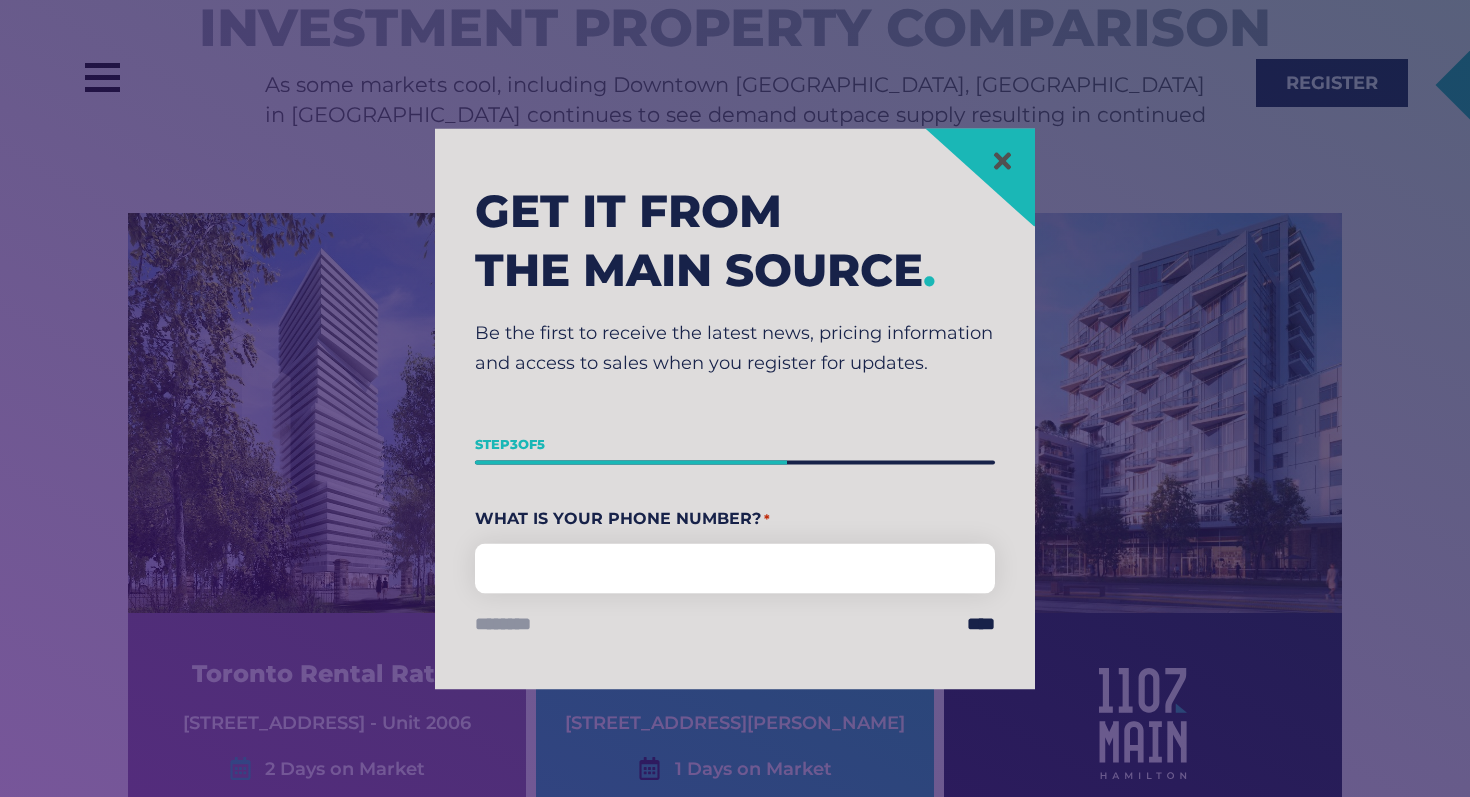 scroll, scrollTop: 4695, scrollLeft: 0, axis: vertical 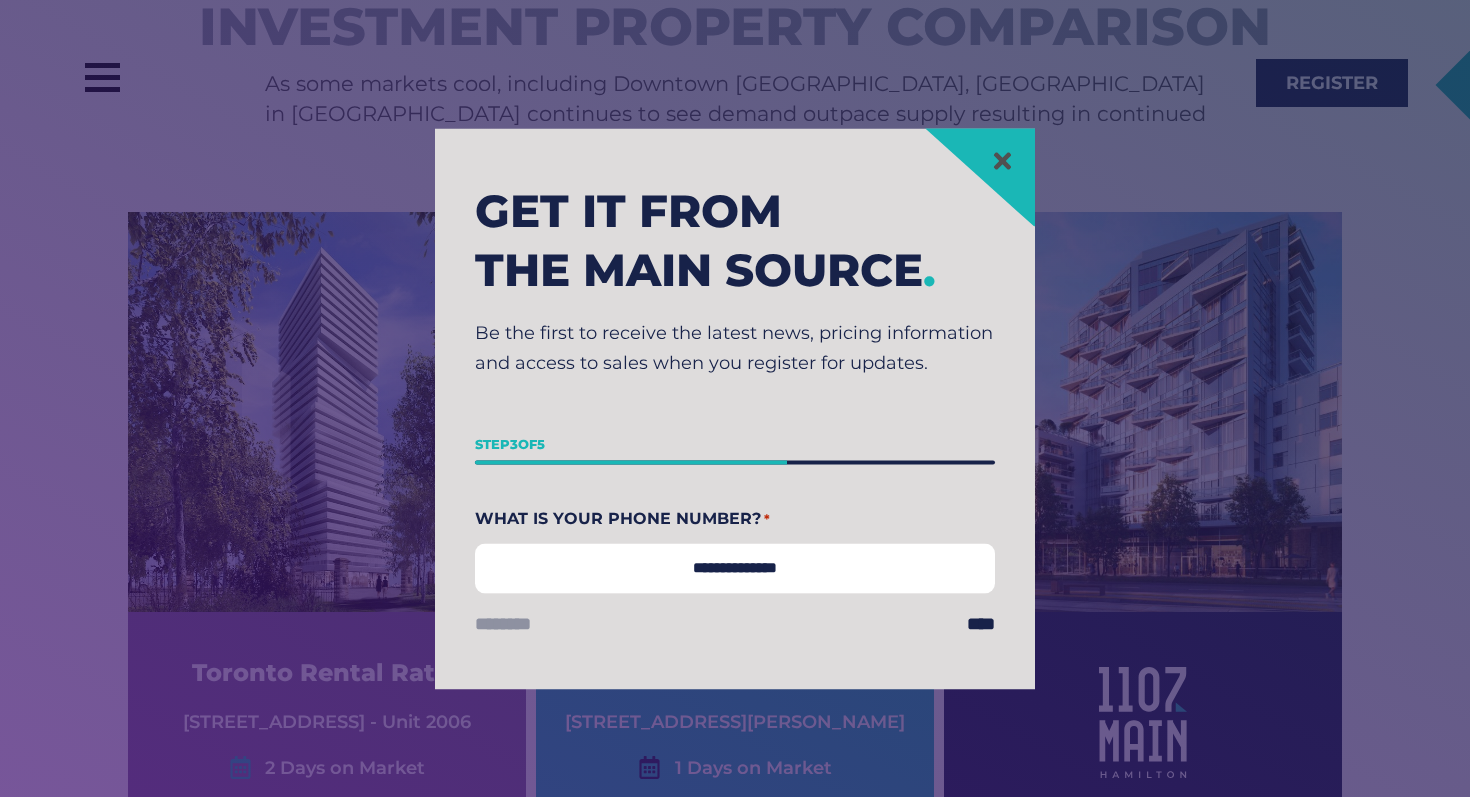 click on "**********" at bounding box center [735, 568] 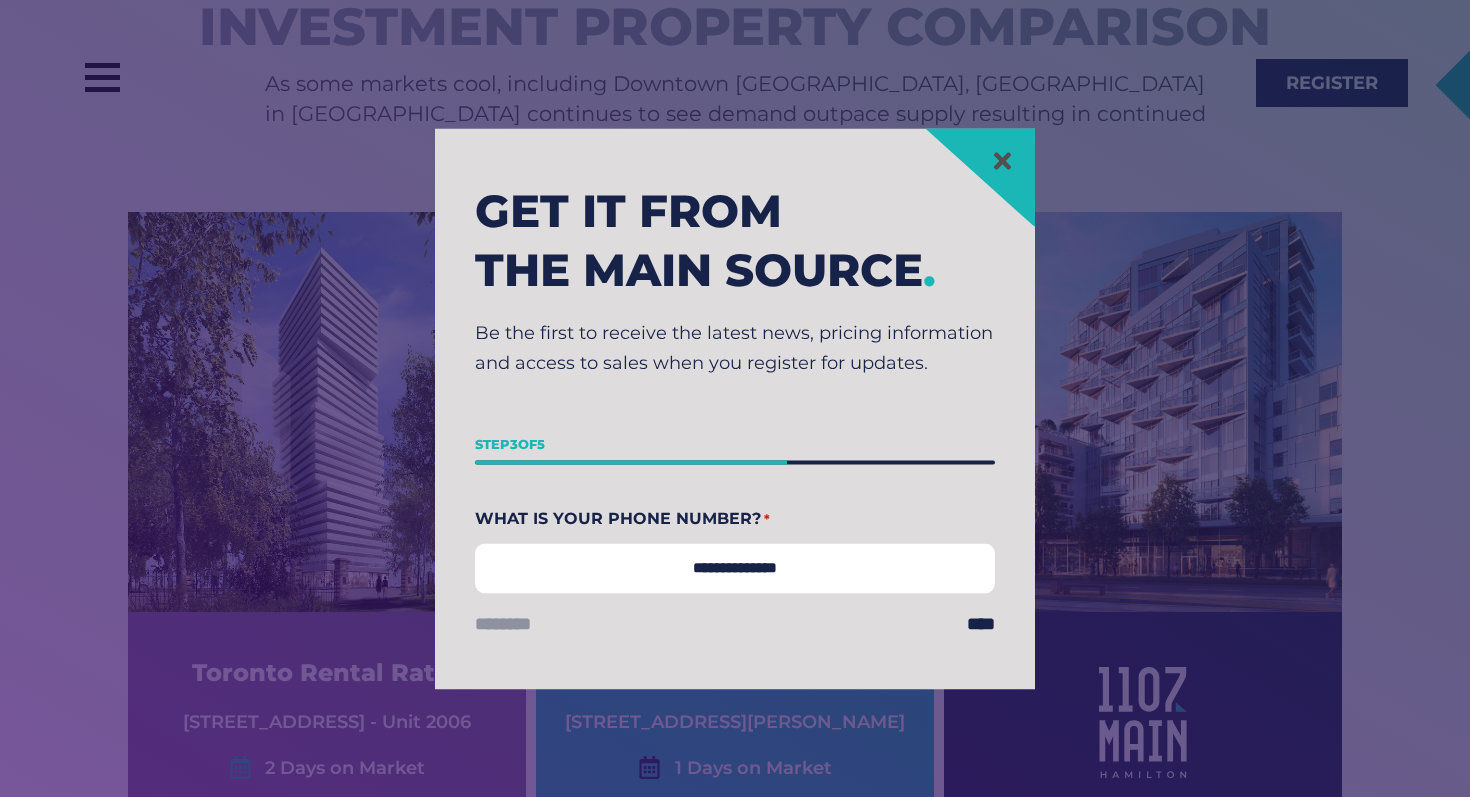 type on "**********" 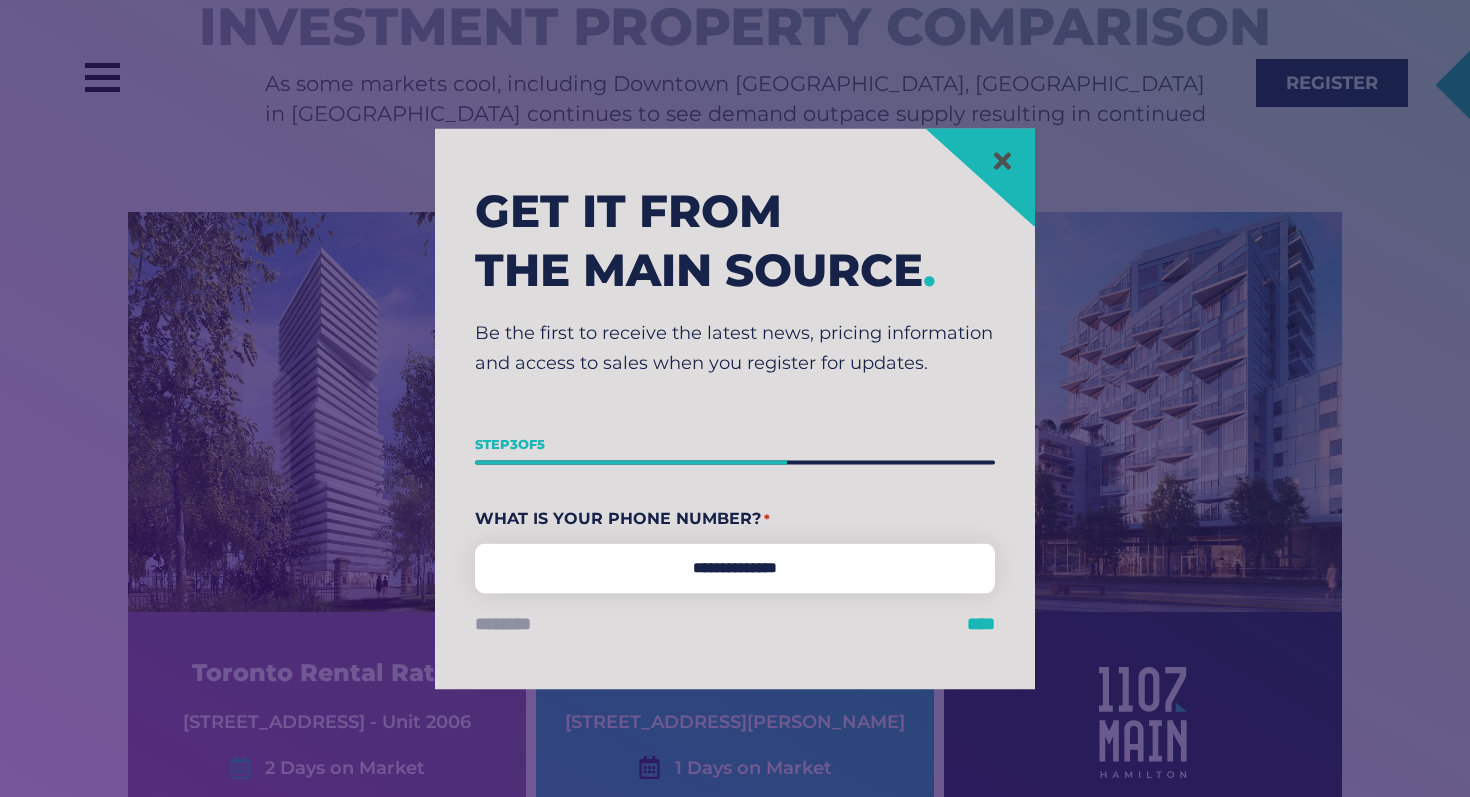 click on "****" at bounding box center [981, 624] 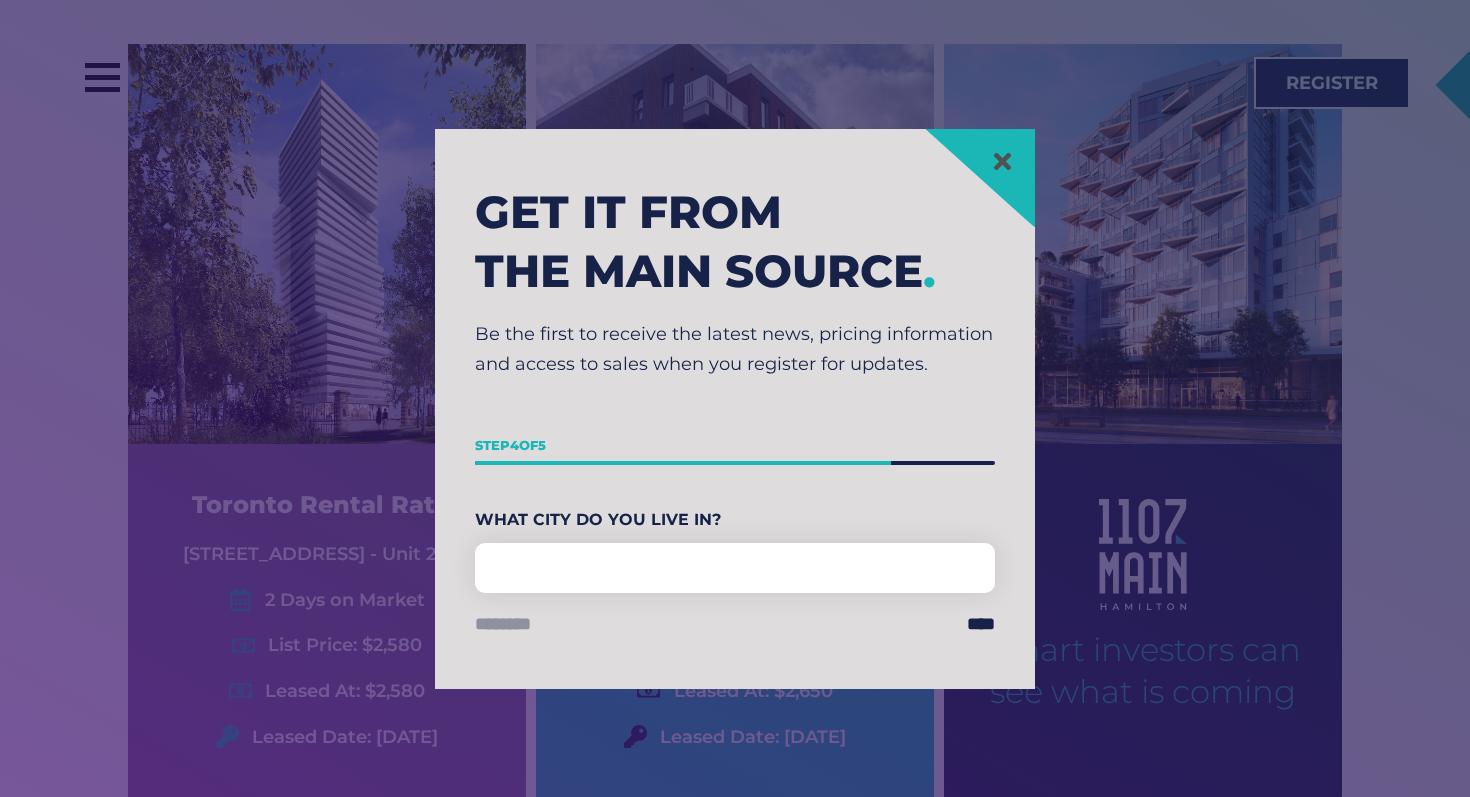 scroll, scrollTop: 5025, scrollLeft: 0, axis: vertical 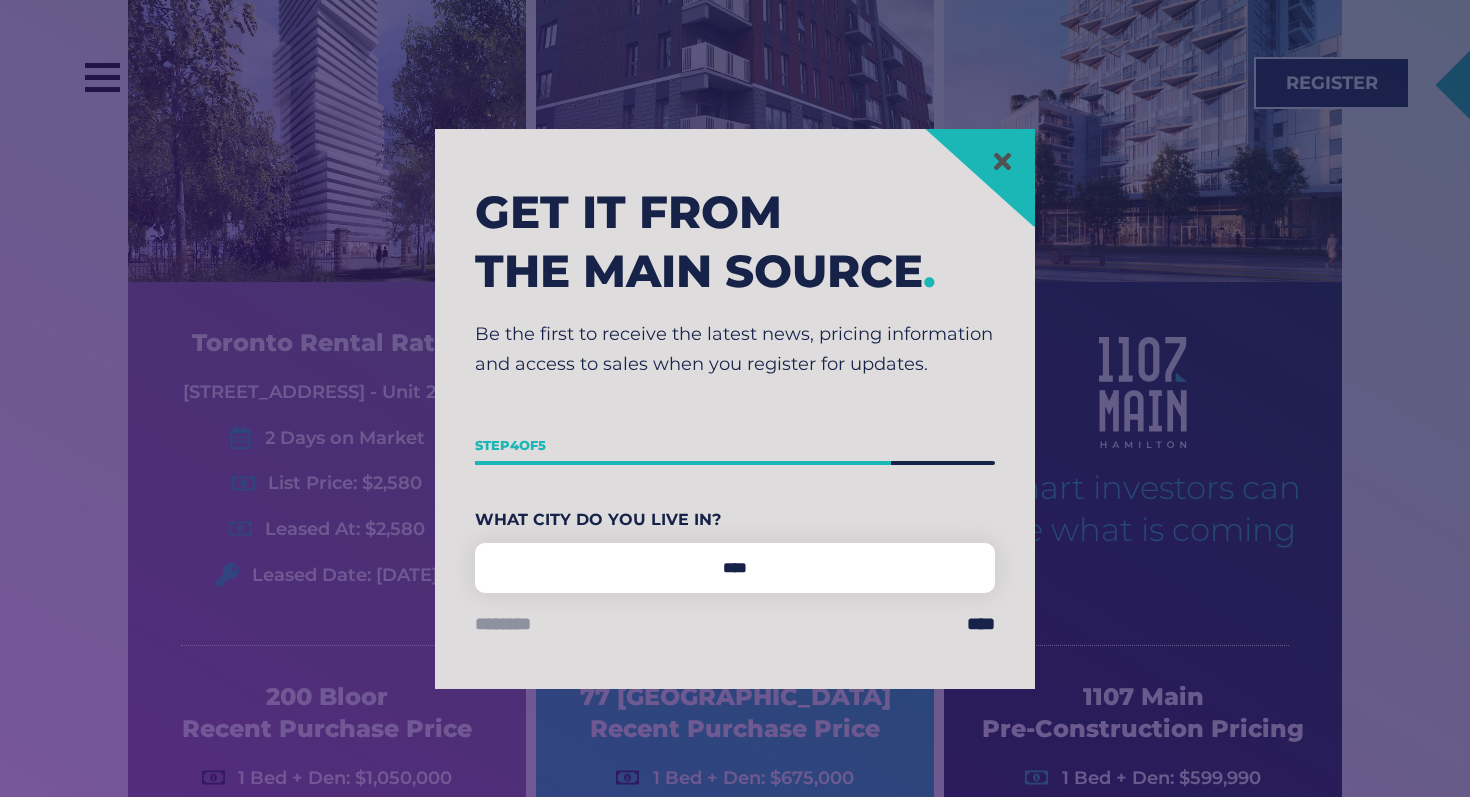 type on "********" 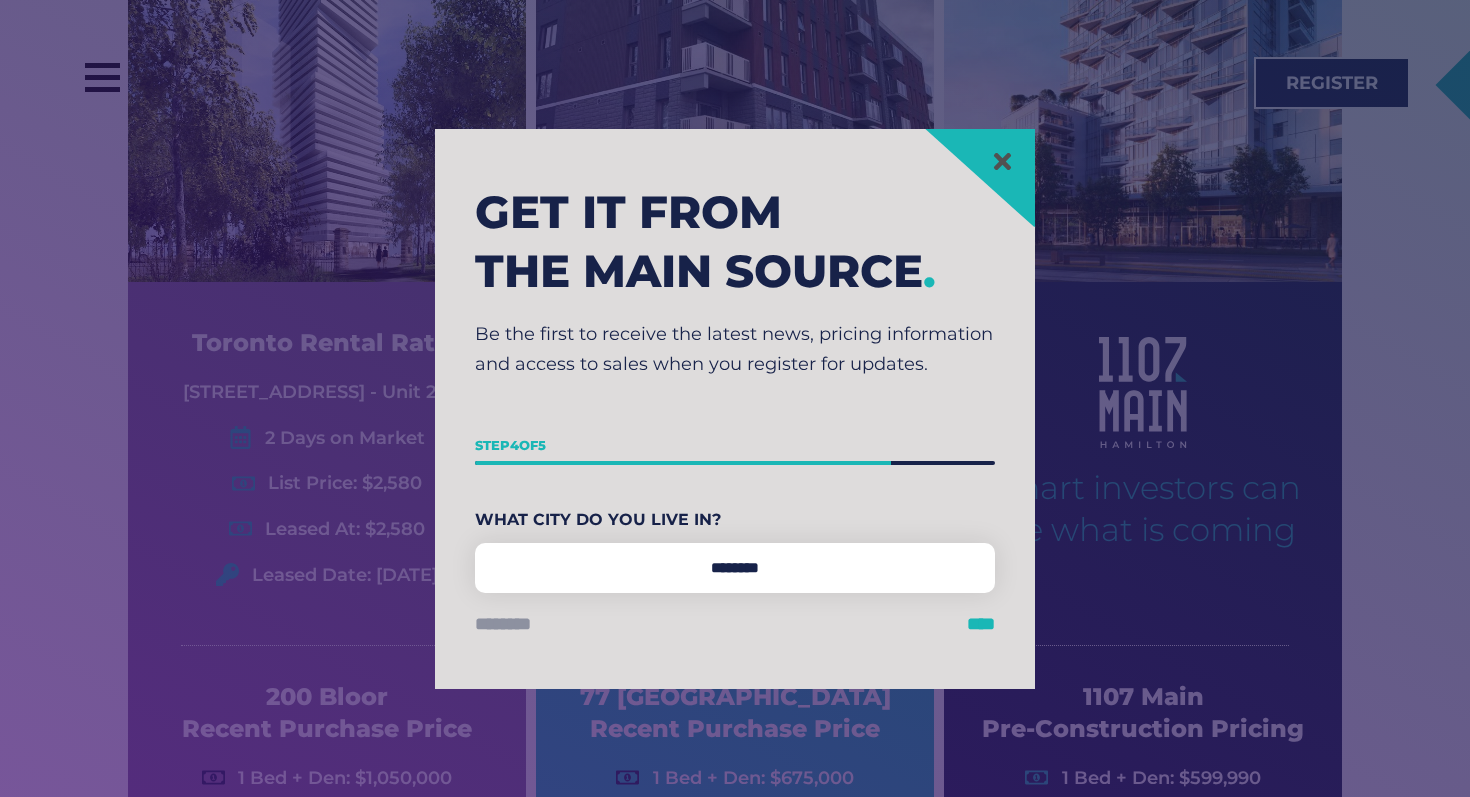 click on "****" at bounding box center [981, 624] 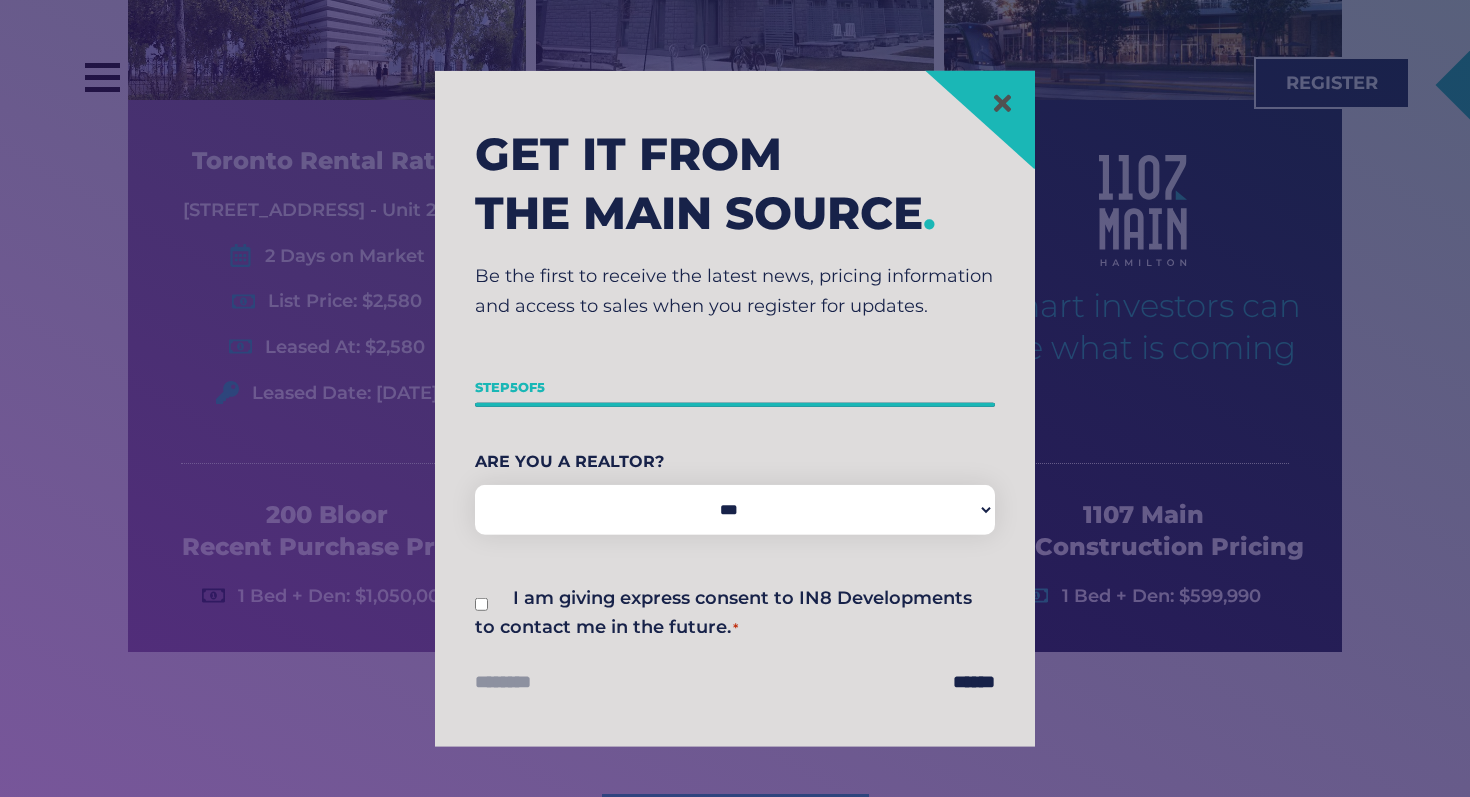 scroll, scrollTop: 5297, scrollLeft: 0, axis: vertical 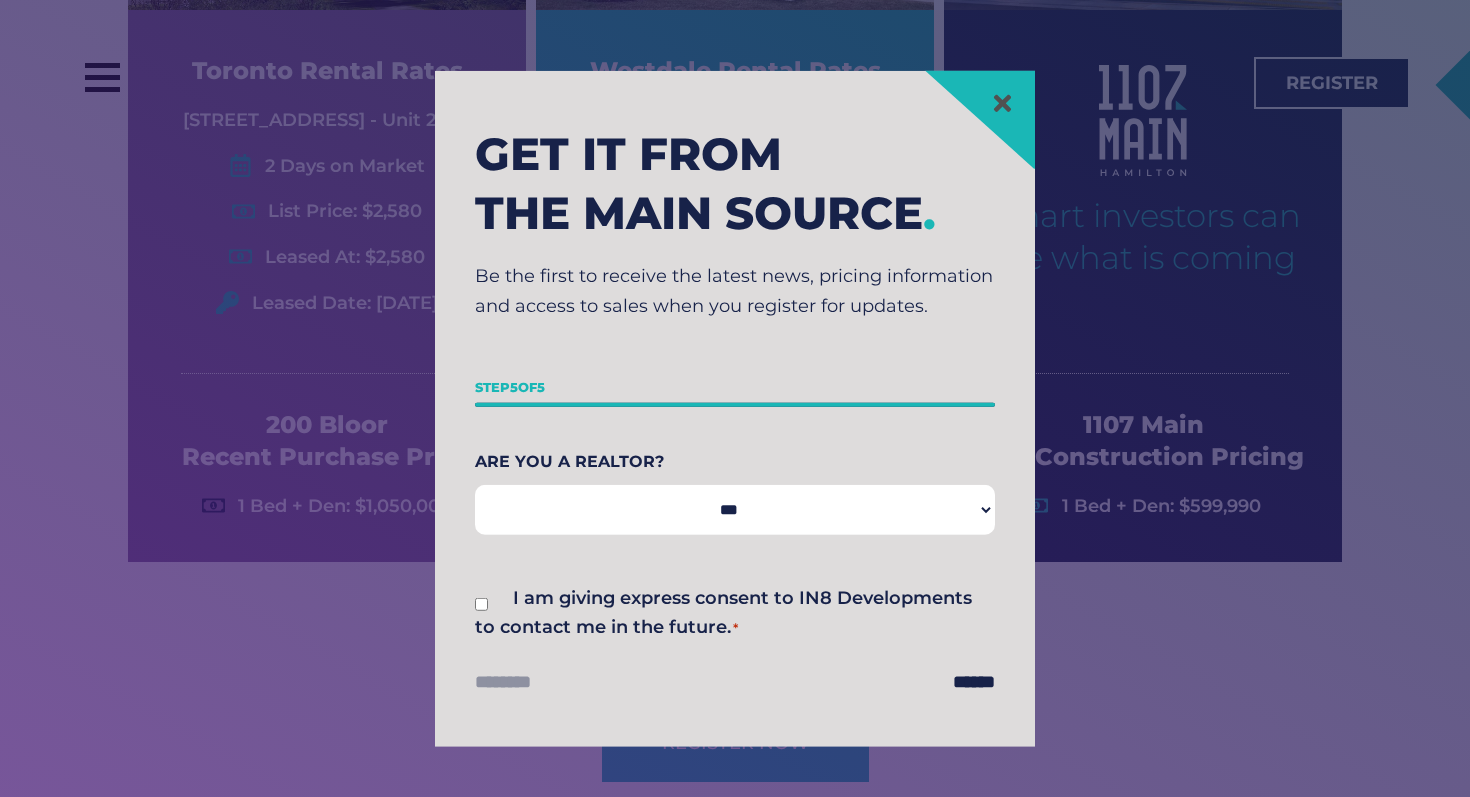 click on "*** **" at bounding box center [735, 509] 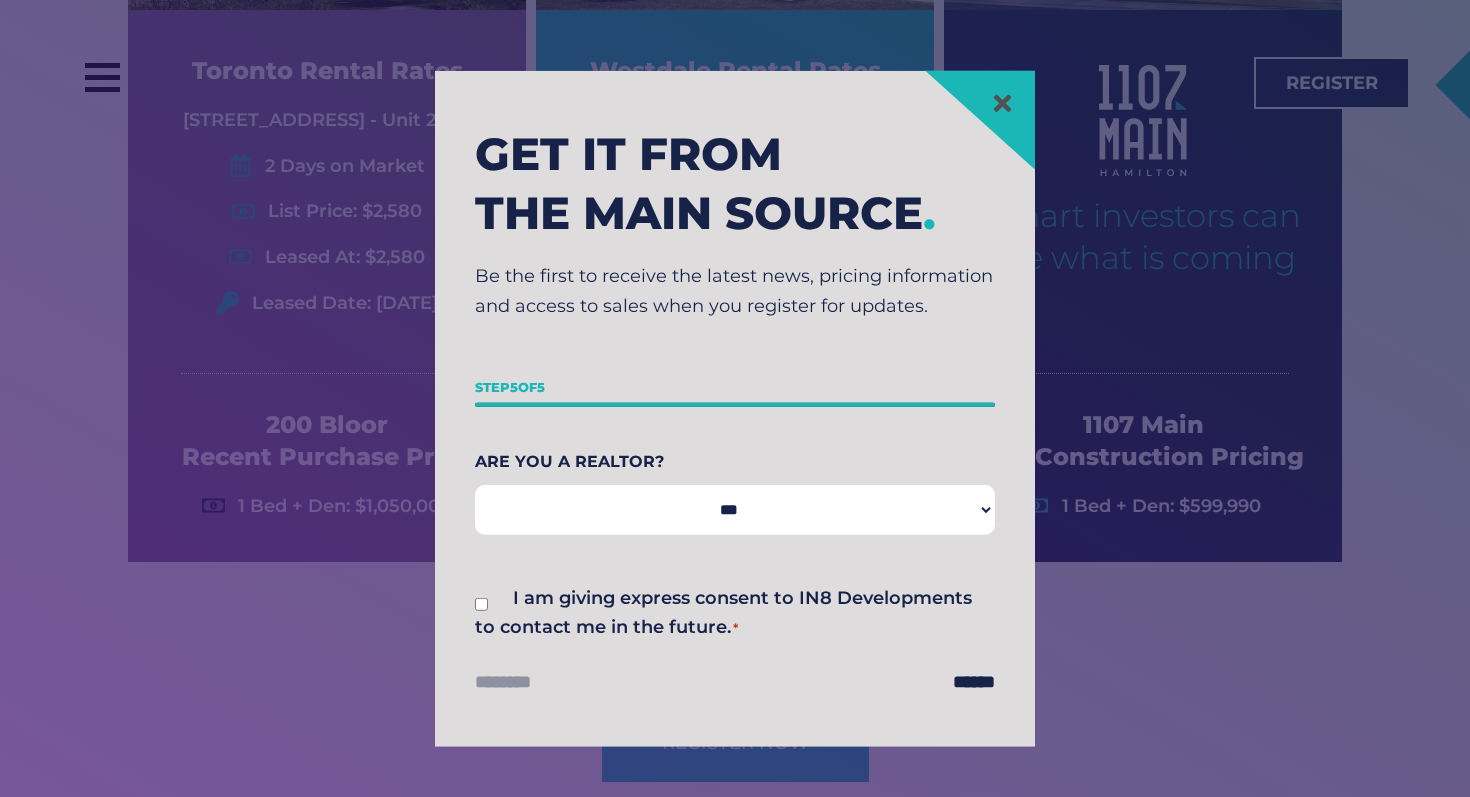 select on "**" 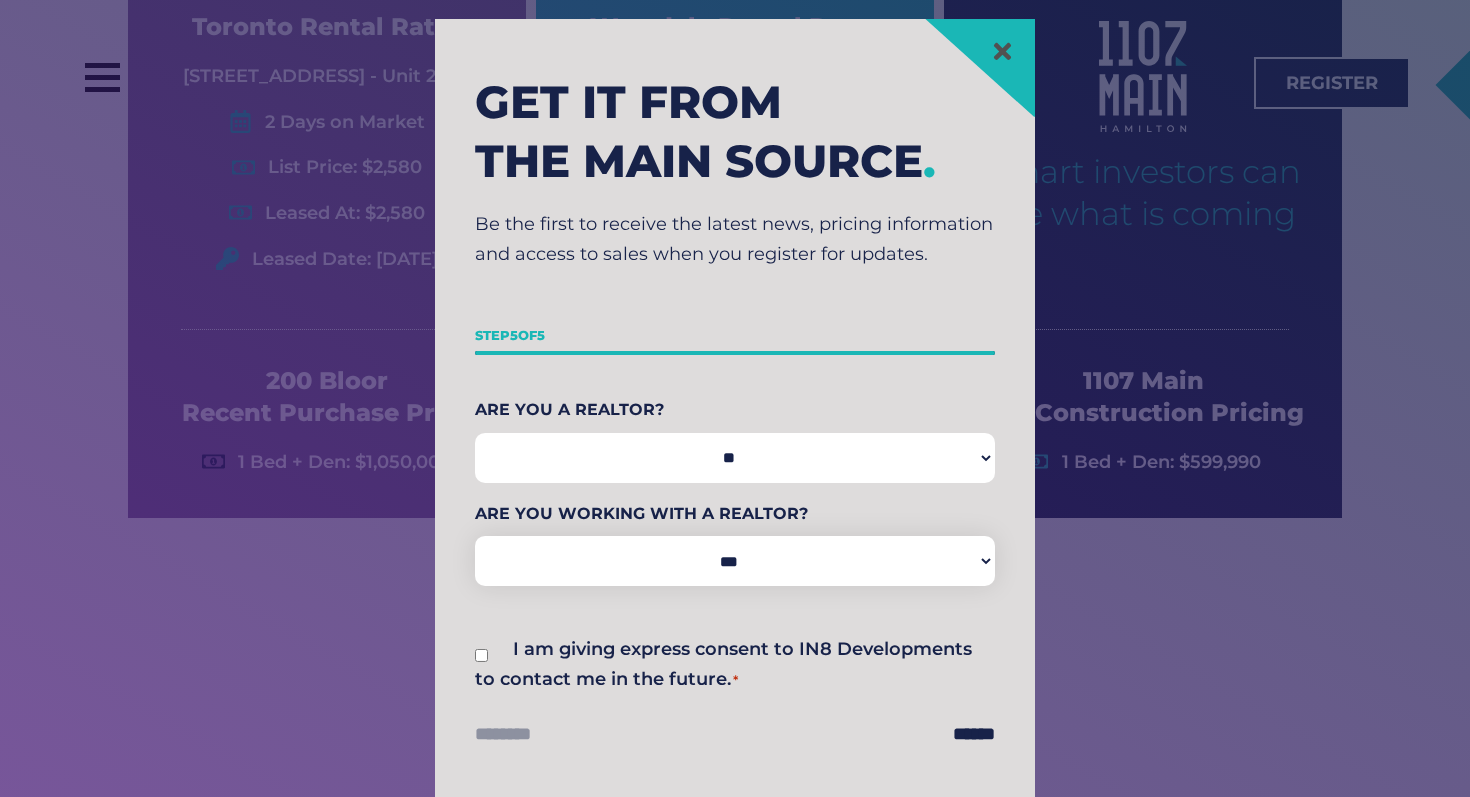 scroll, scrollTop: 5349, scrollLeft: 0, axis: vertical 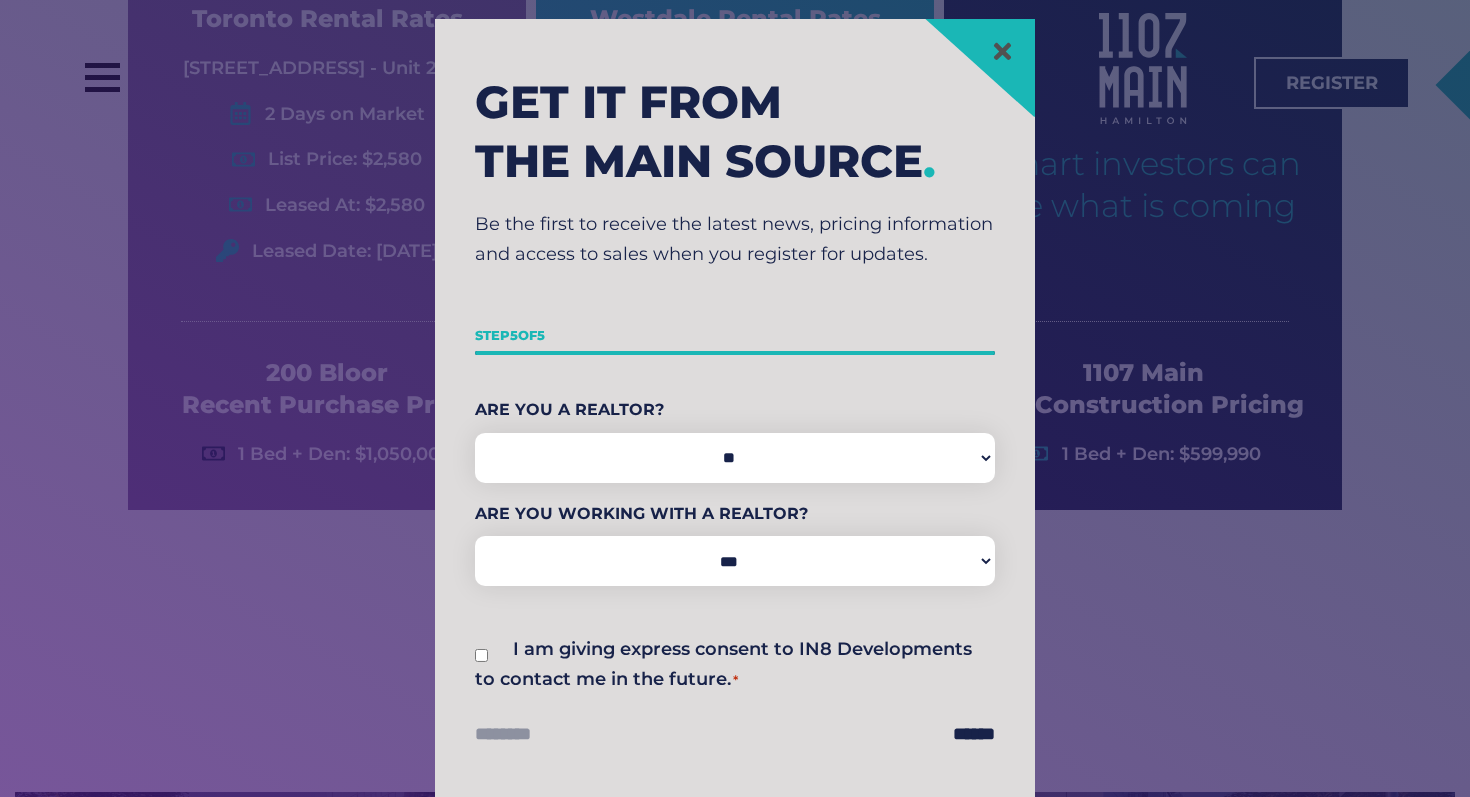 click on "Are You A Realtor? *** ** Are You Working With A Realtor? *** ** Consent *   I am giving express consent to IN8 Developments to contact me in the future. *" at bounding box center (735, 549) 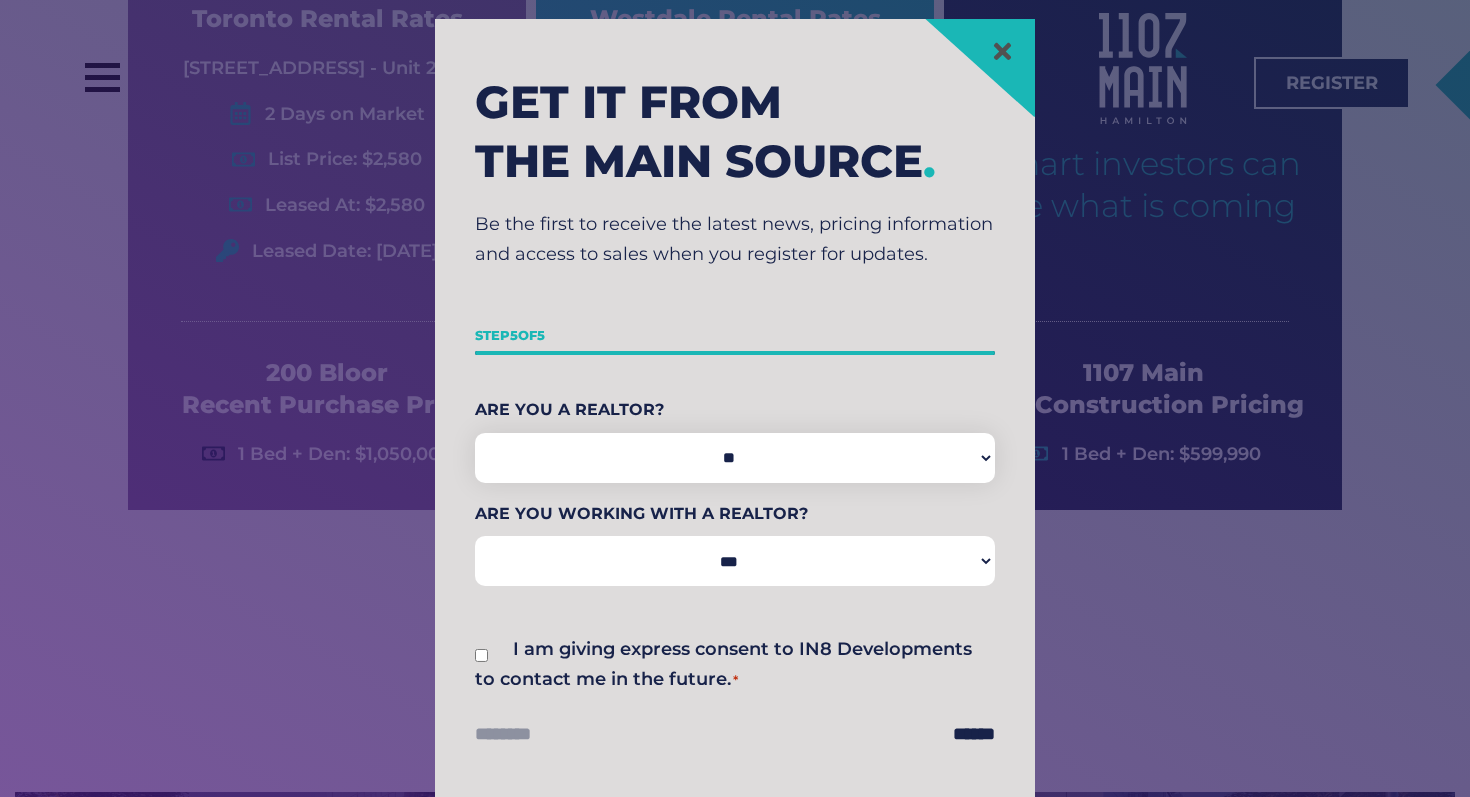 click on "*** **" at bounding box center [735, 561] 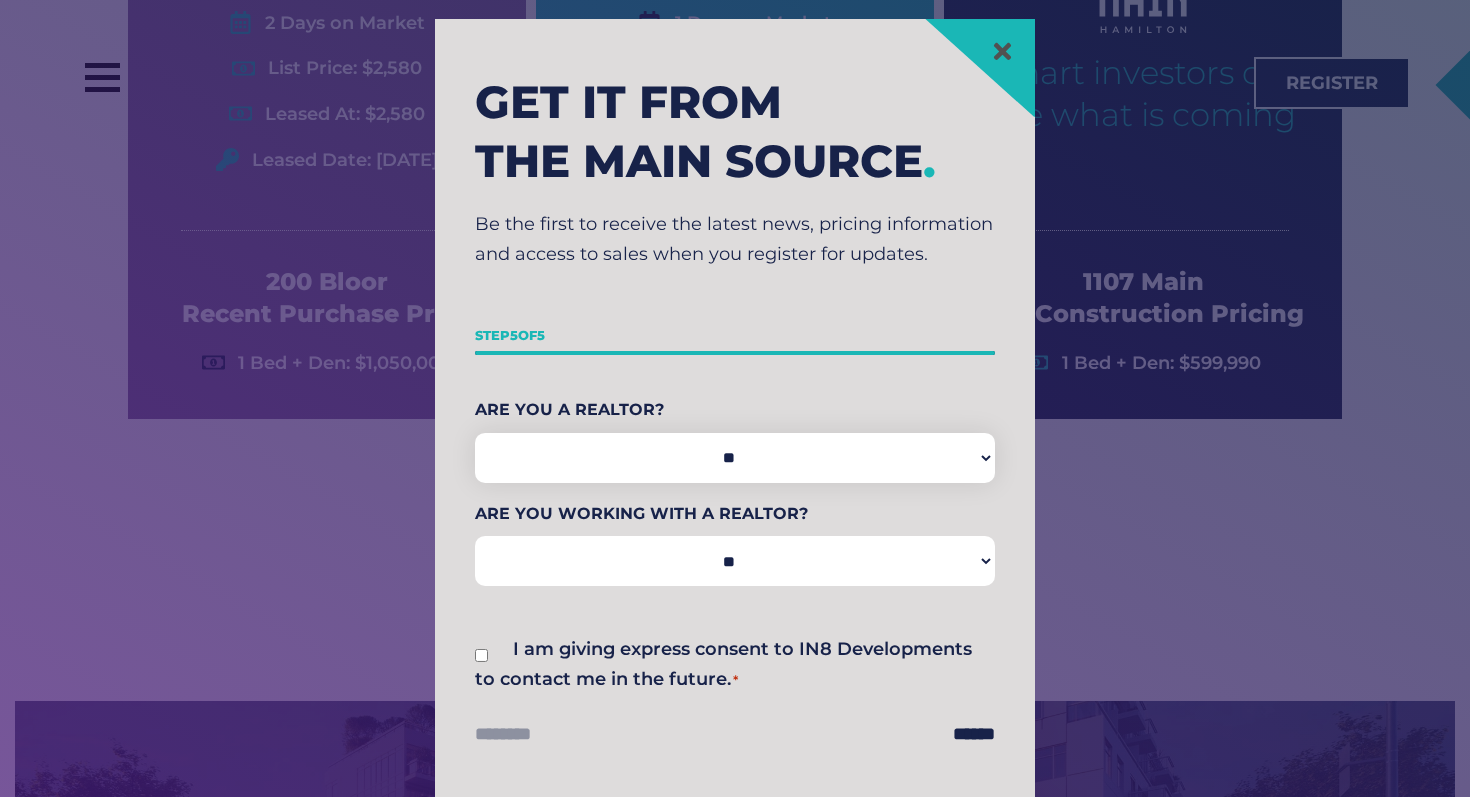 scroll, scrollTop: 5441, scrollLeft: 0, axis: vertical 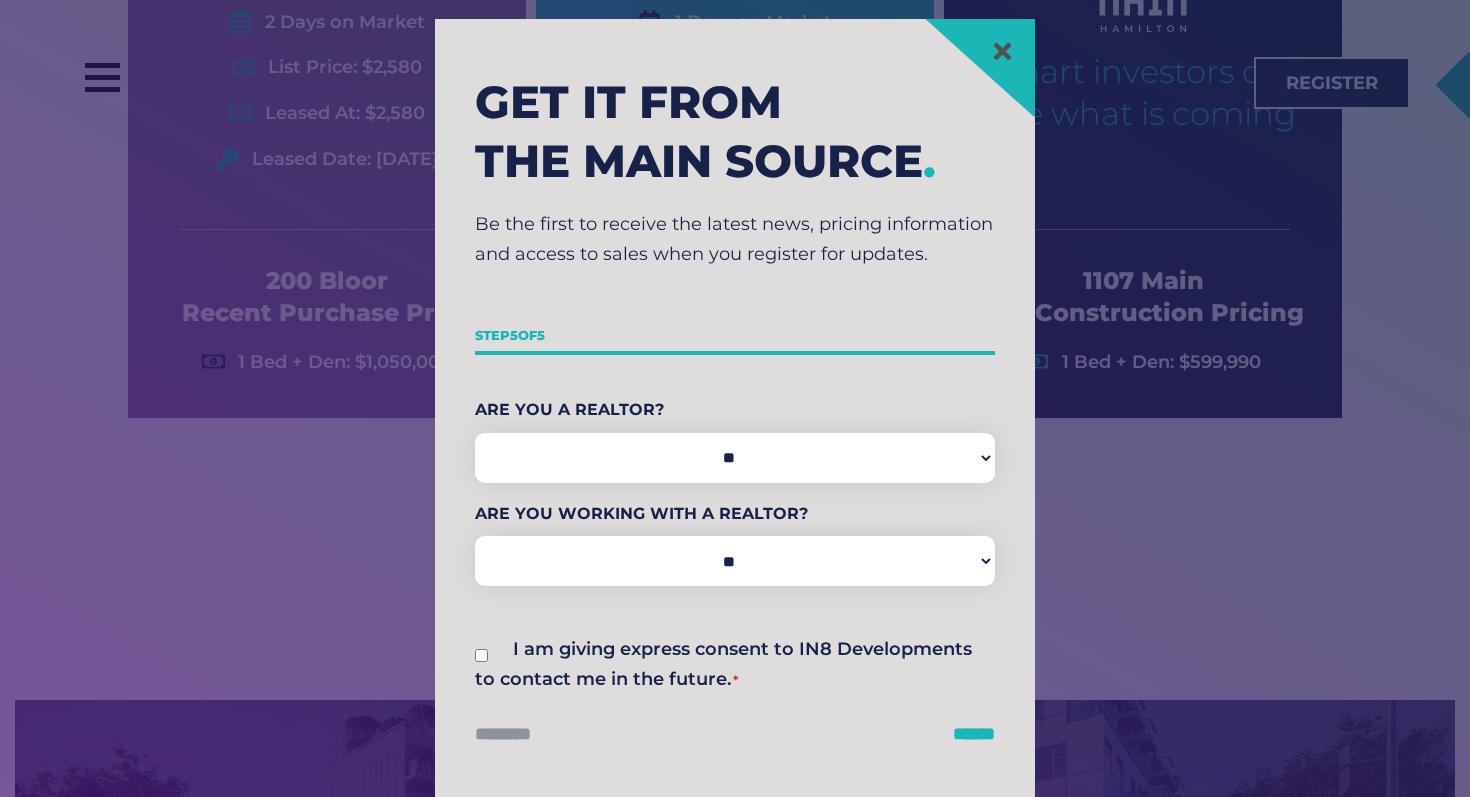 click on "******" at bounding box center [974, 734] 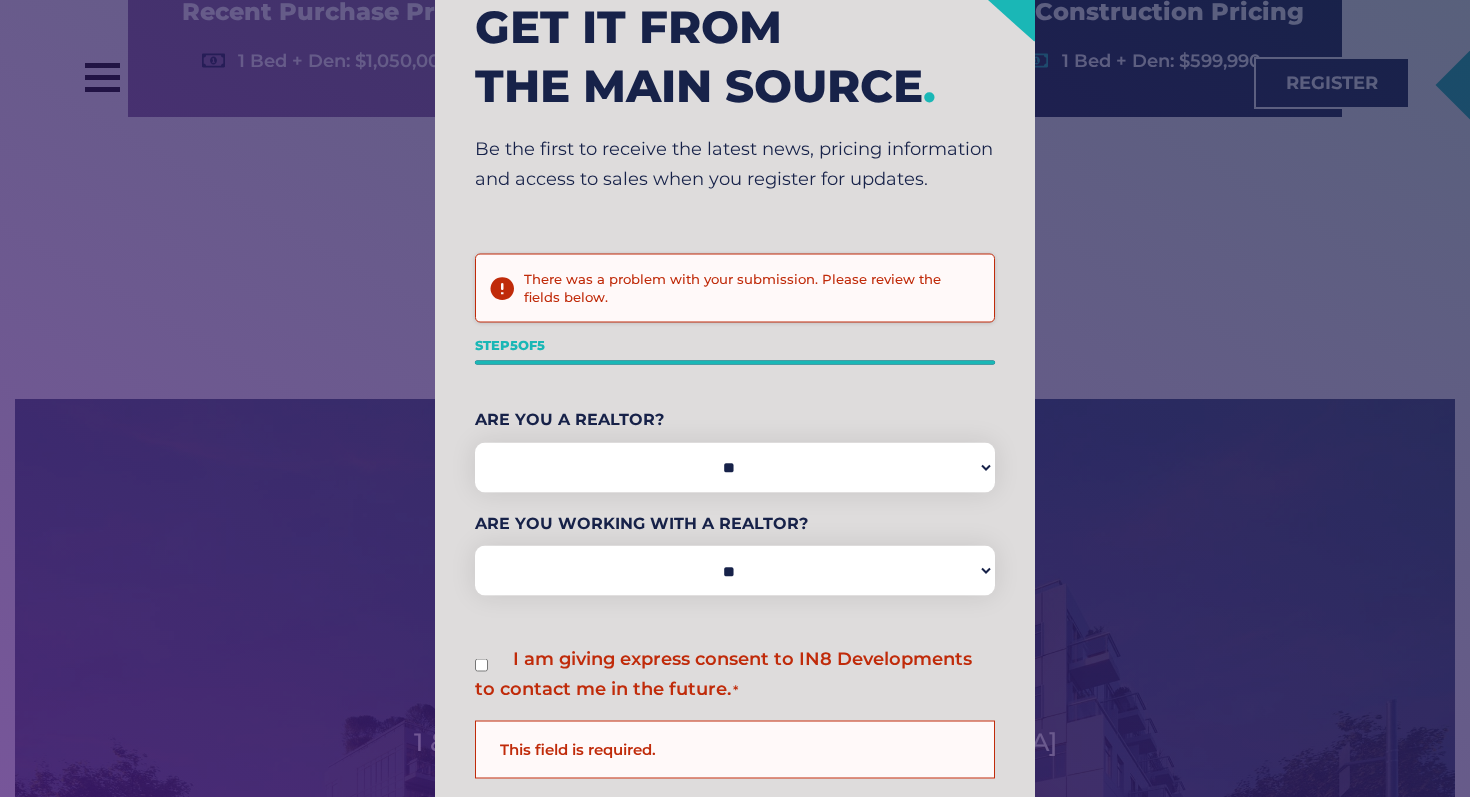 scroll, scrollTop: 5986, scrollLeft: 0, axis: vertical 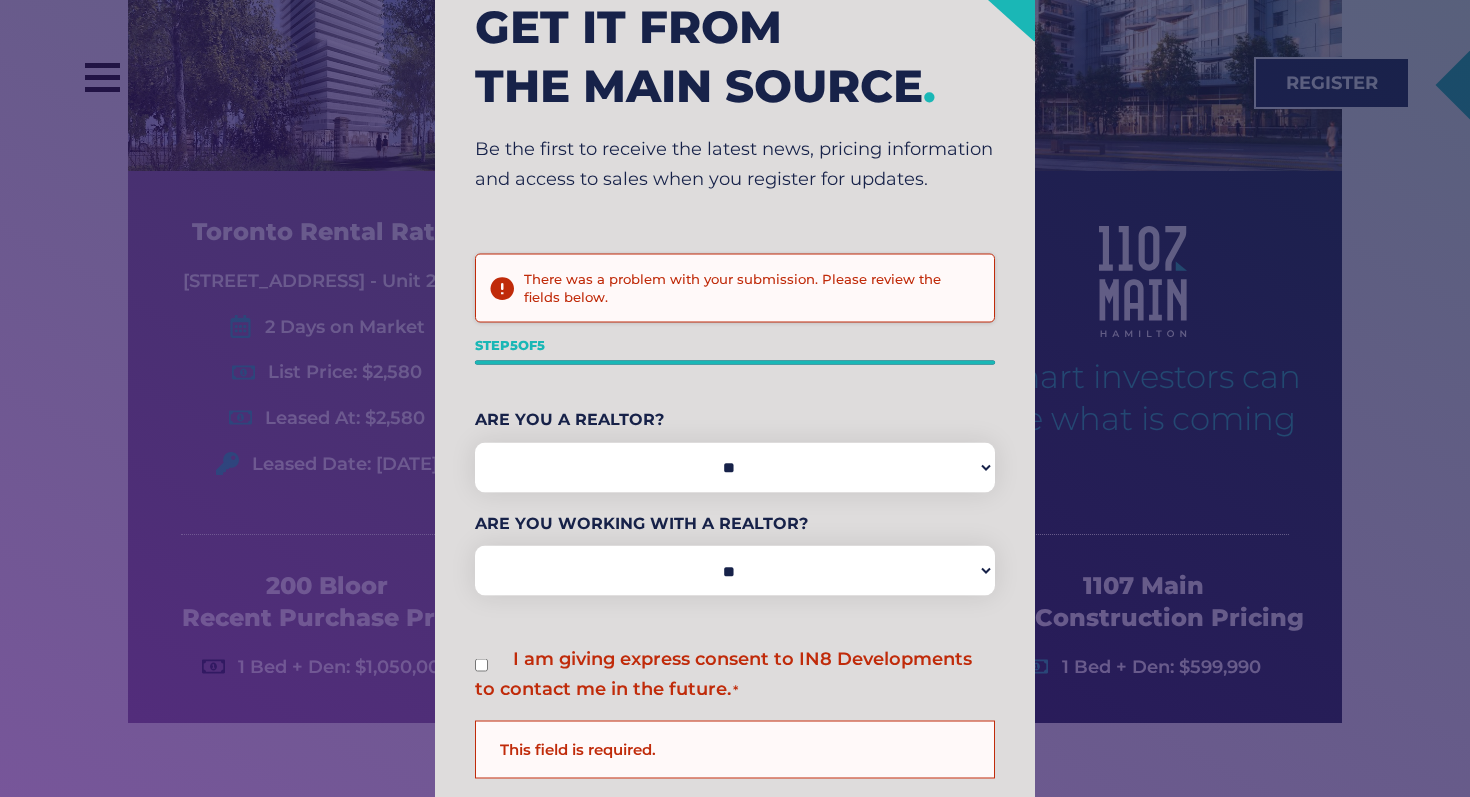 click on "This field is required." at bounding box center [735, 749] 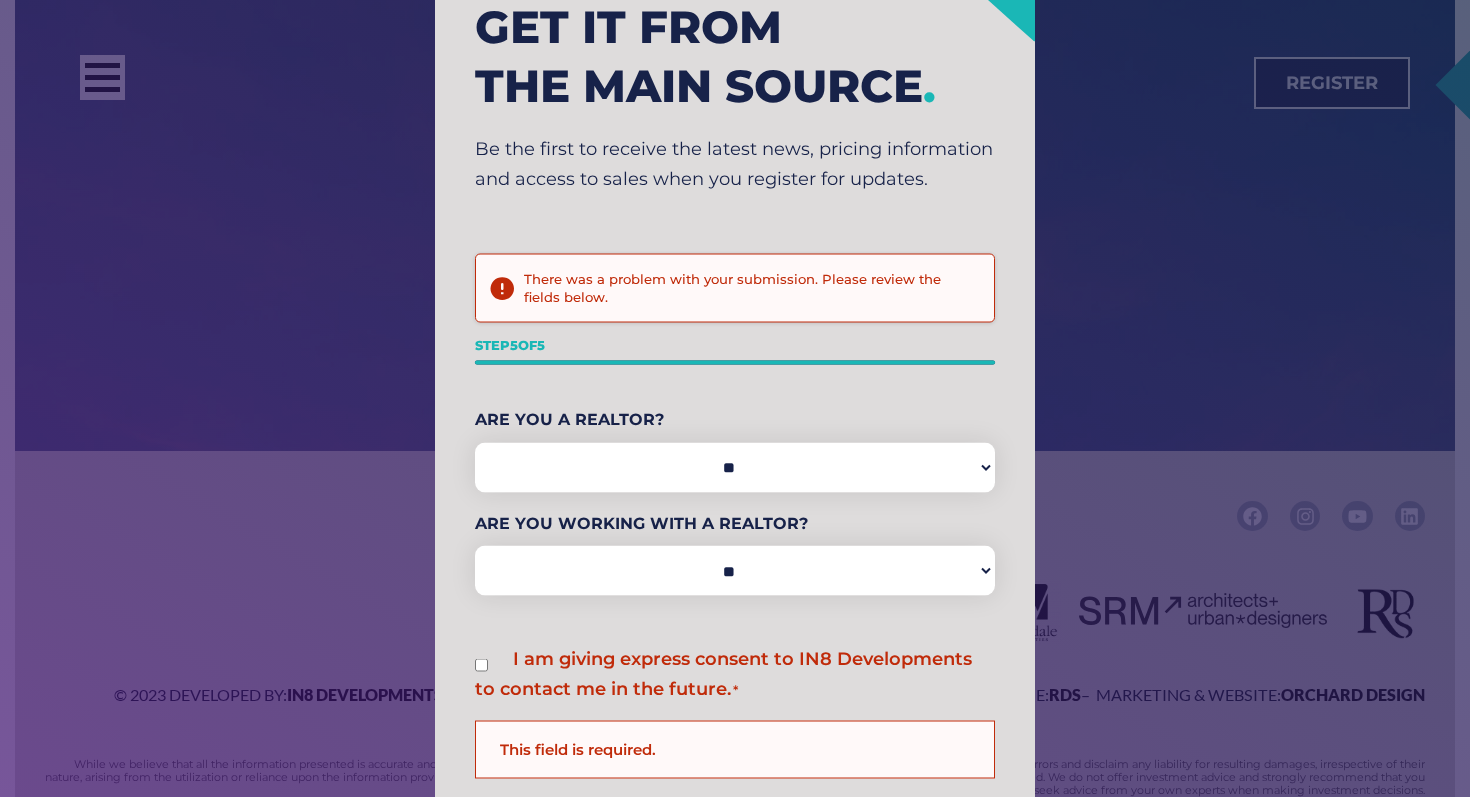 scroll, scrollTop: 6568, scrollLeft: 0, axis: vertical 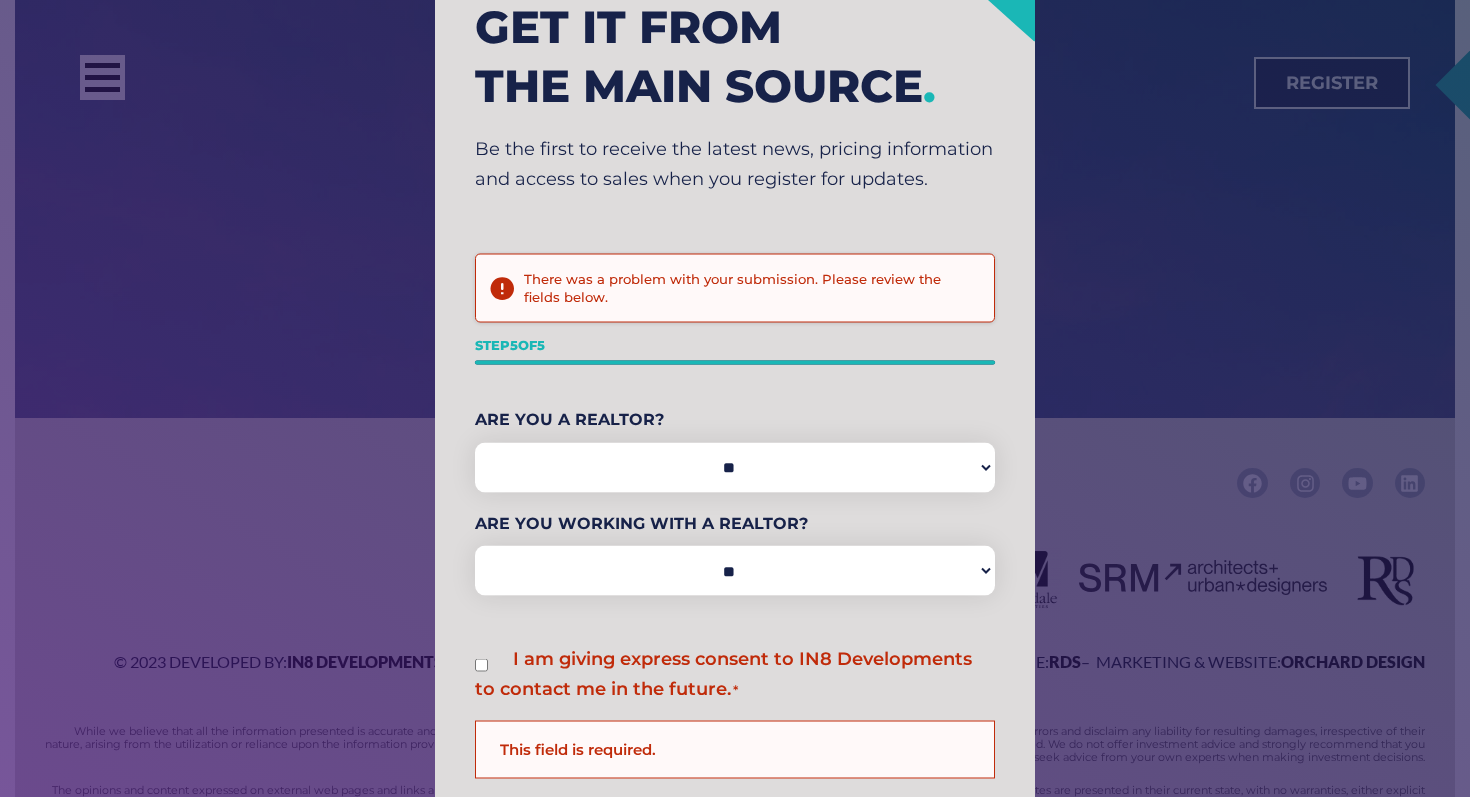 drag, startPoint x: 863, startPoint y: 766, endPoint x: 890, endPoint y: 797, distance: 41.109608 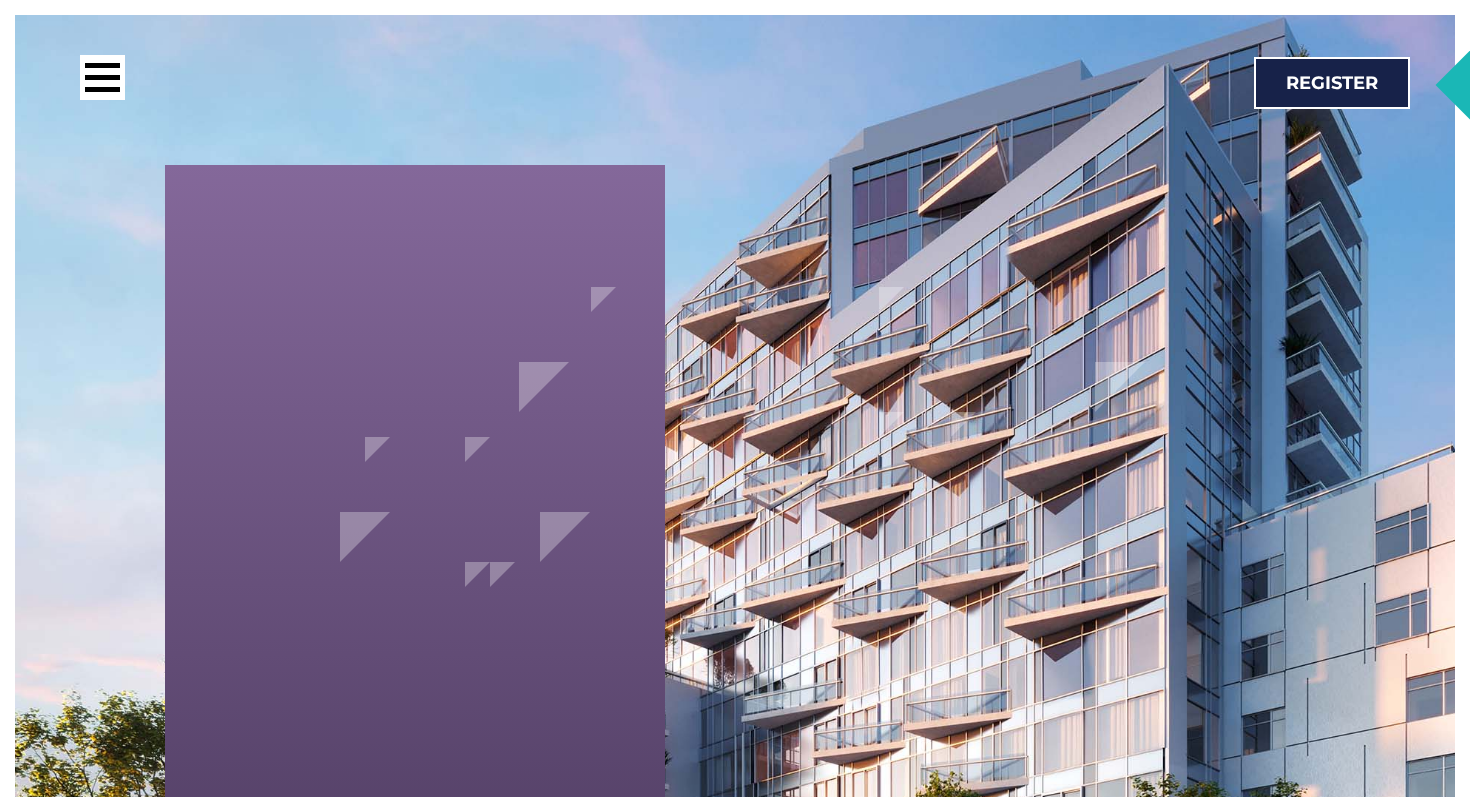 scroll, scrollTop: 4585, scrollLeft: 0, axis: vertical 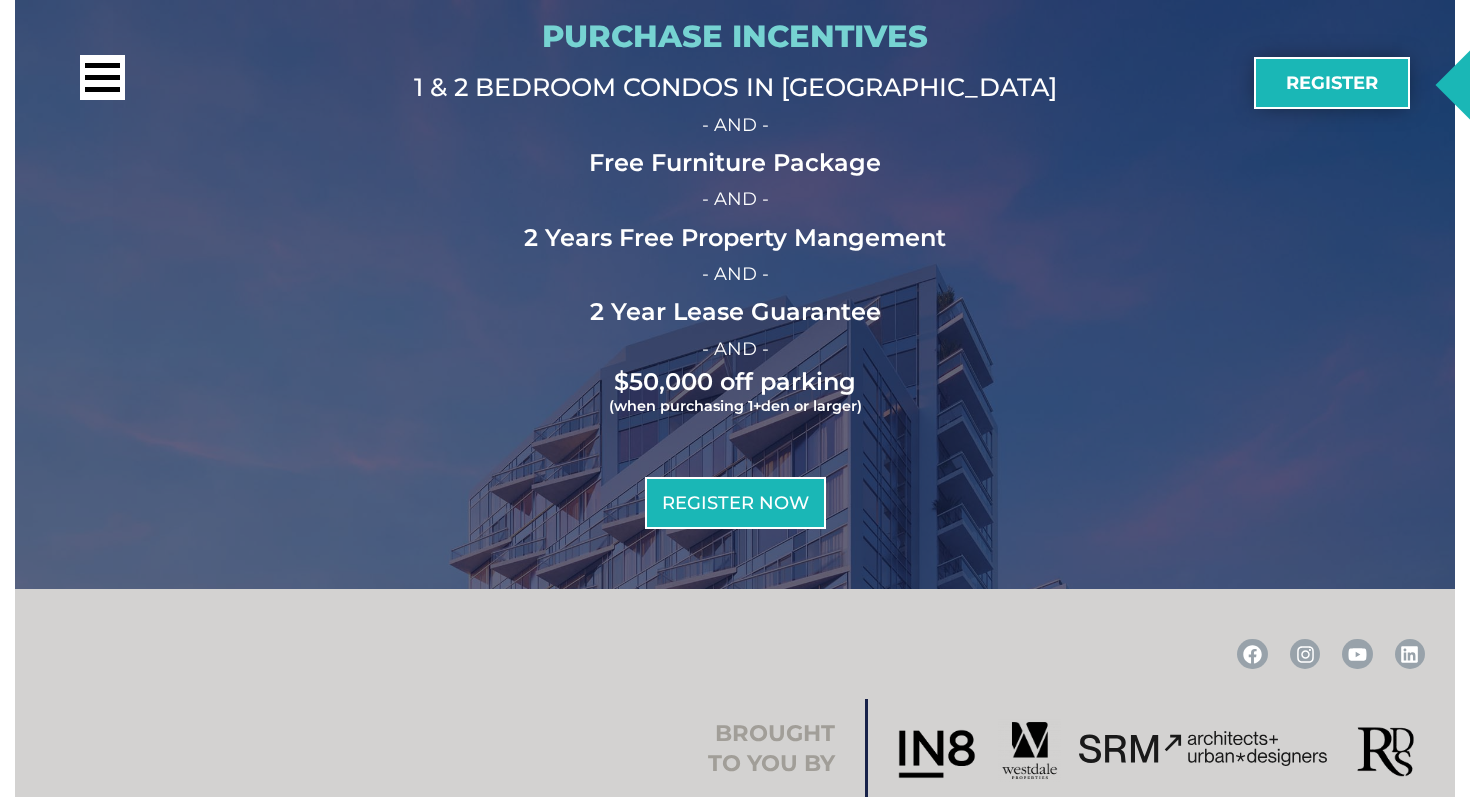 click on "Register" at bounding box center [1332, 83] 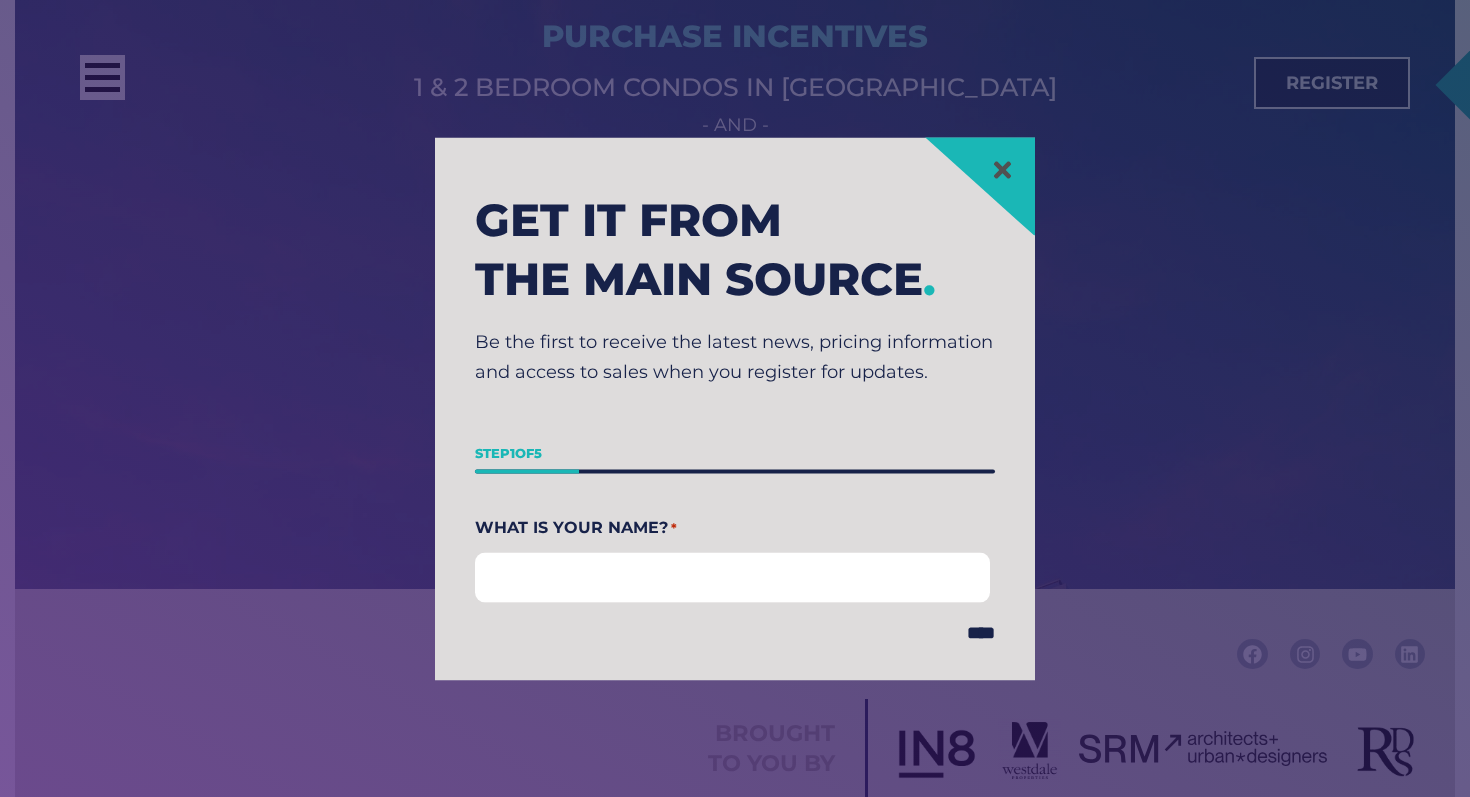 click on "First" at bounding box center [732, 577] 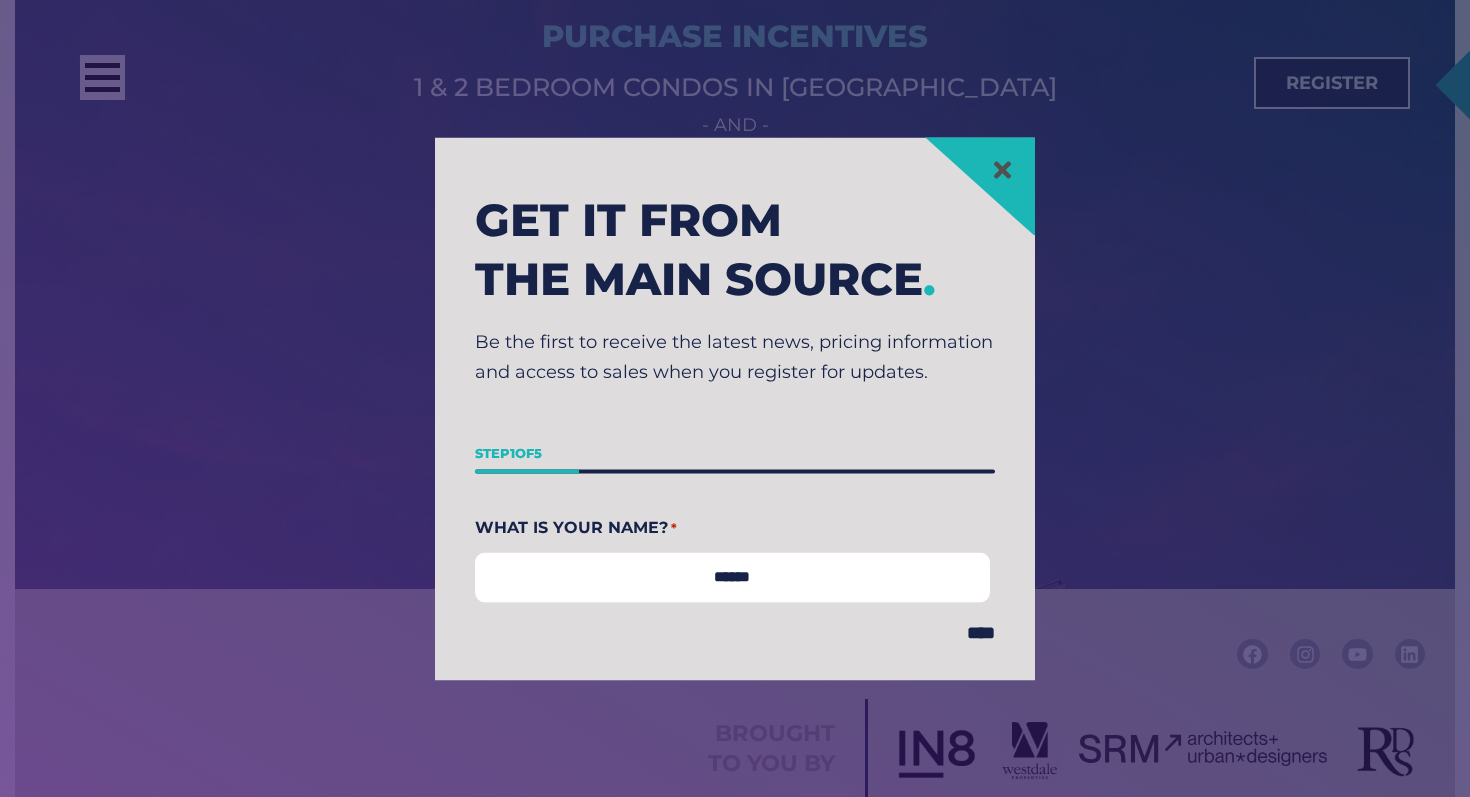 type on "******" 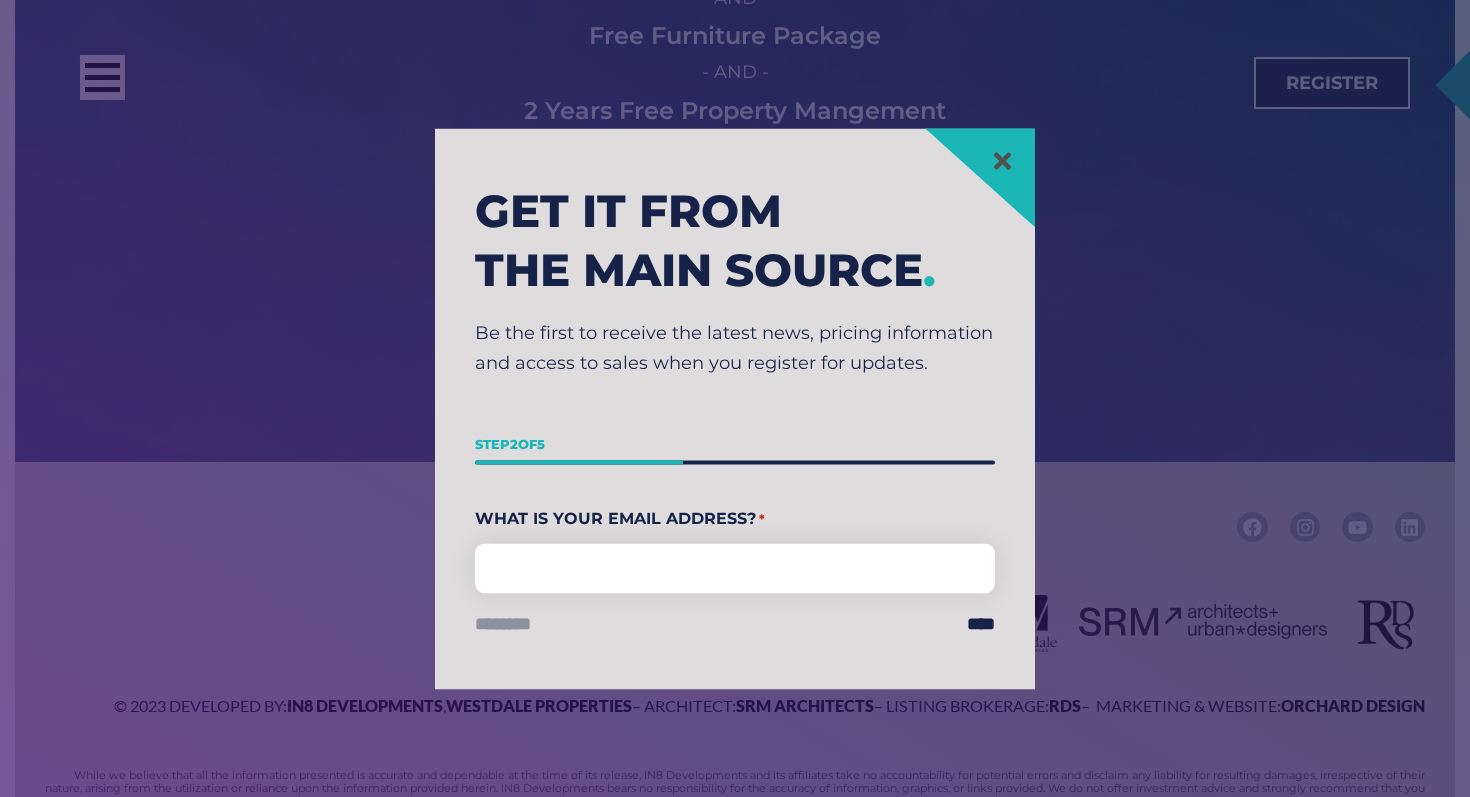 scroll, scrollTop: 6568, scrollLeft: 0, axis: vertical 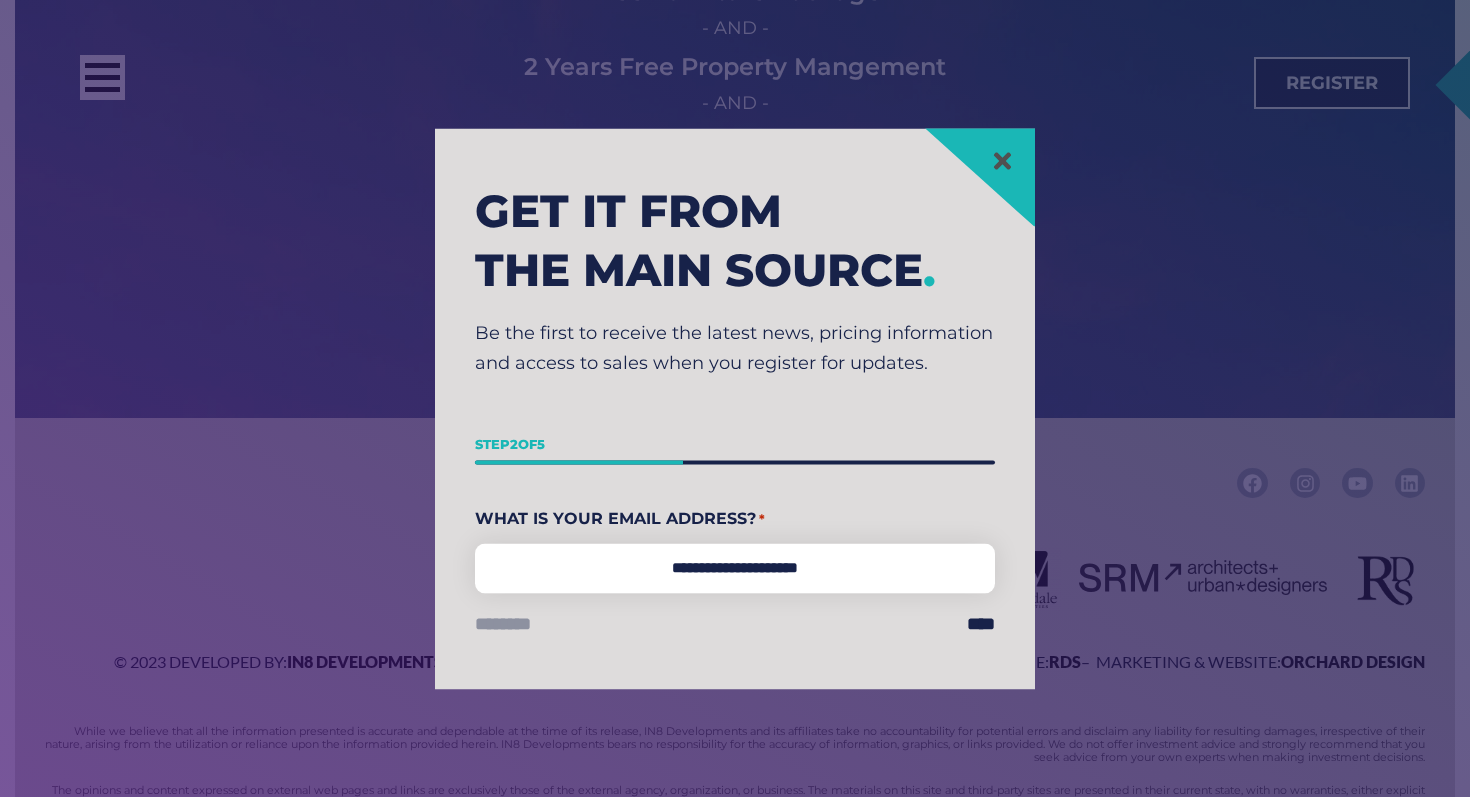type on "**********" 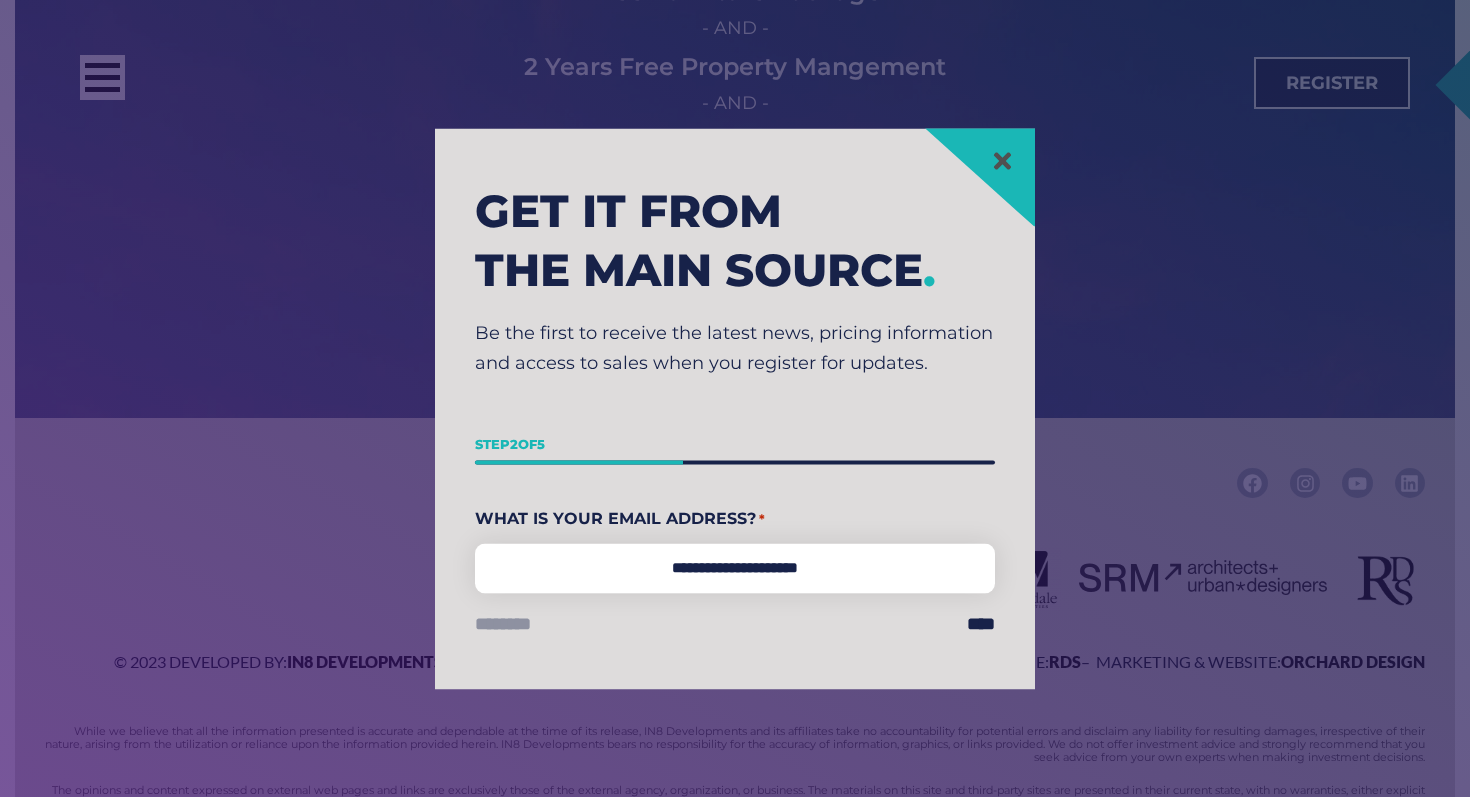click on "******" at bounding box center [0, 0] 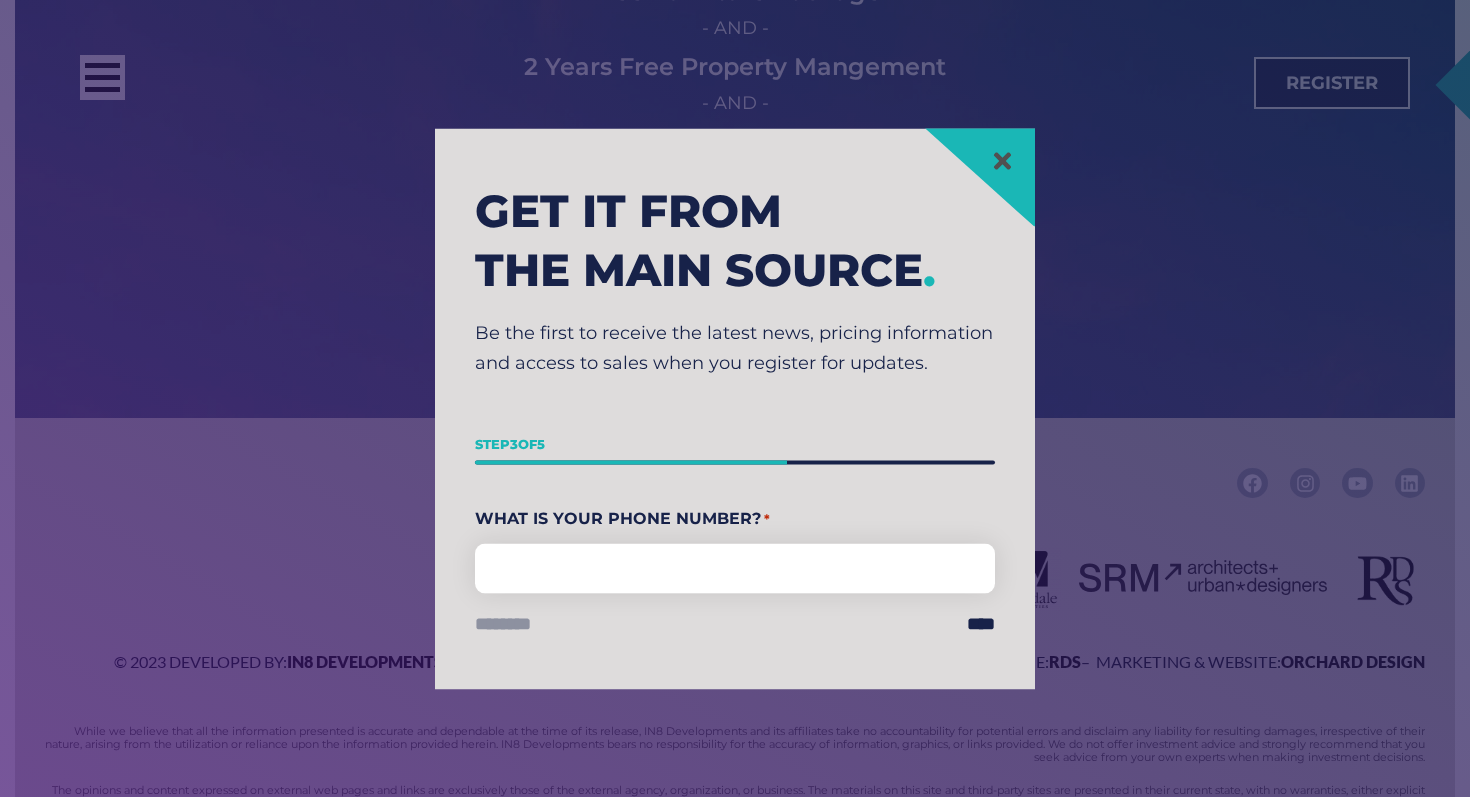 scroll, scrollTop: 0, scrollLeft: 0, axis: both 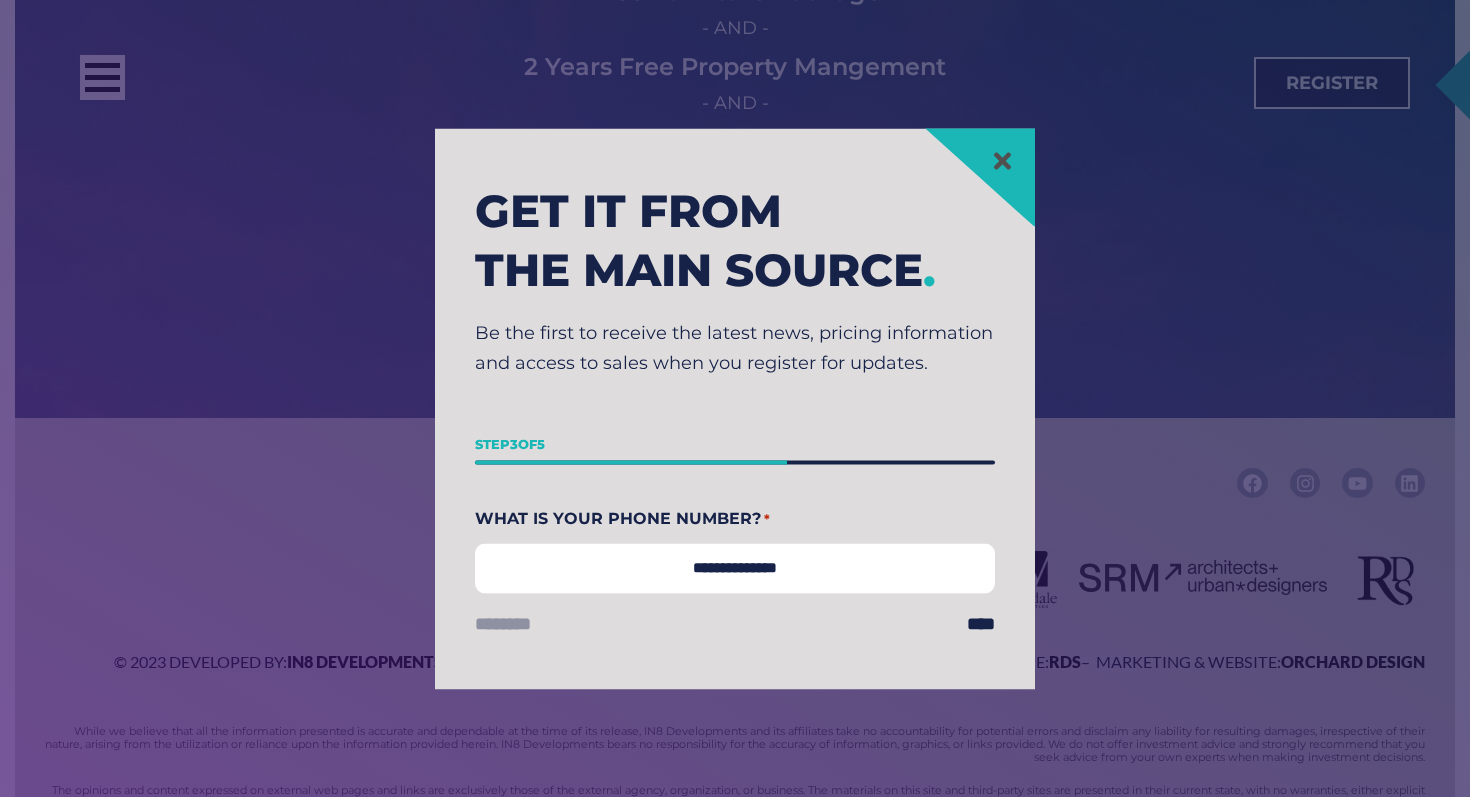 click on "**********" at bounding box center [735, 568] 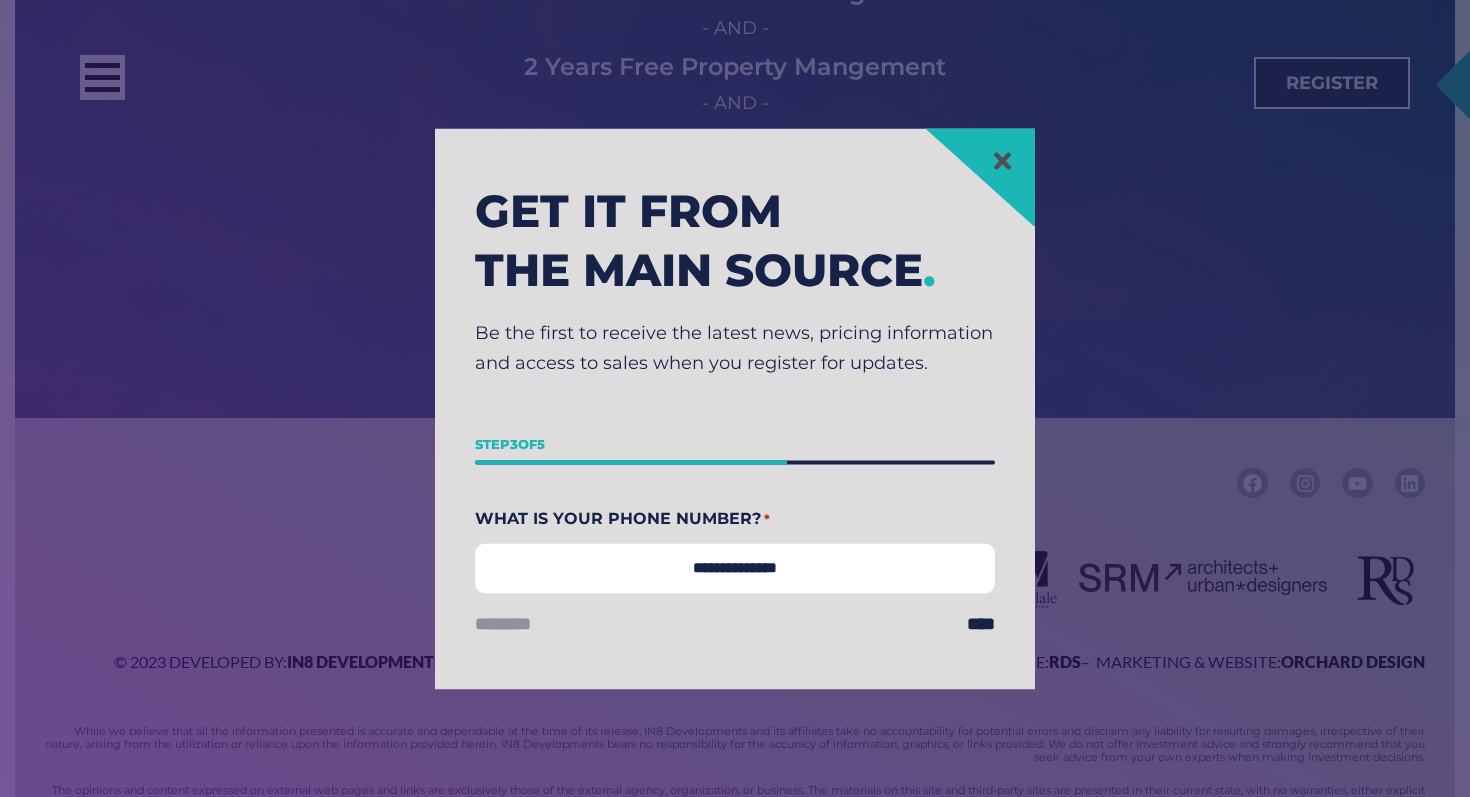 type on "**********" 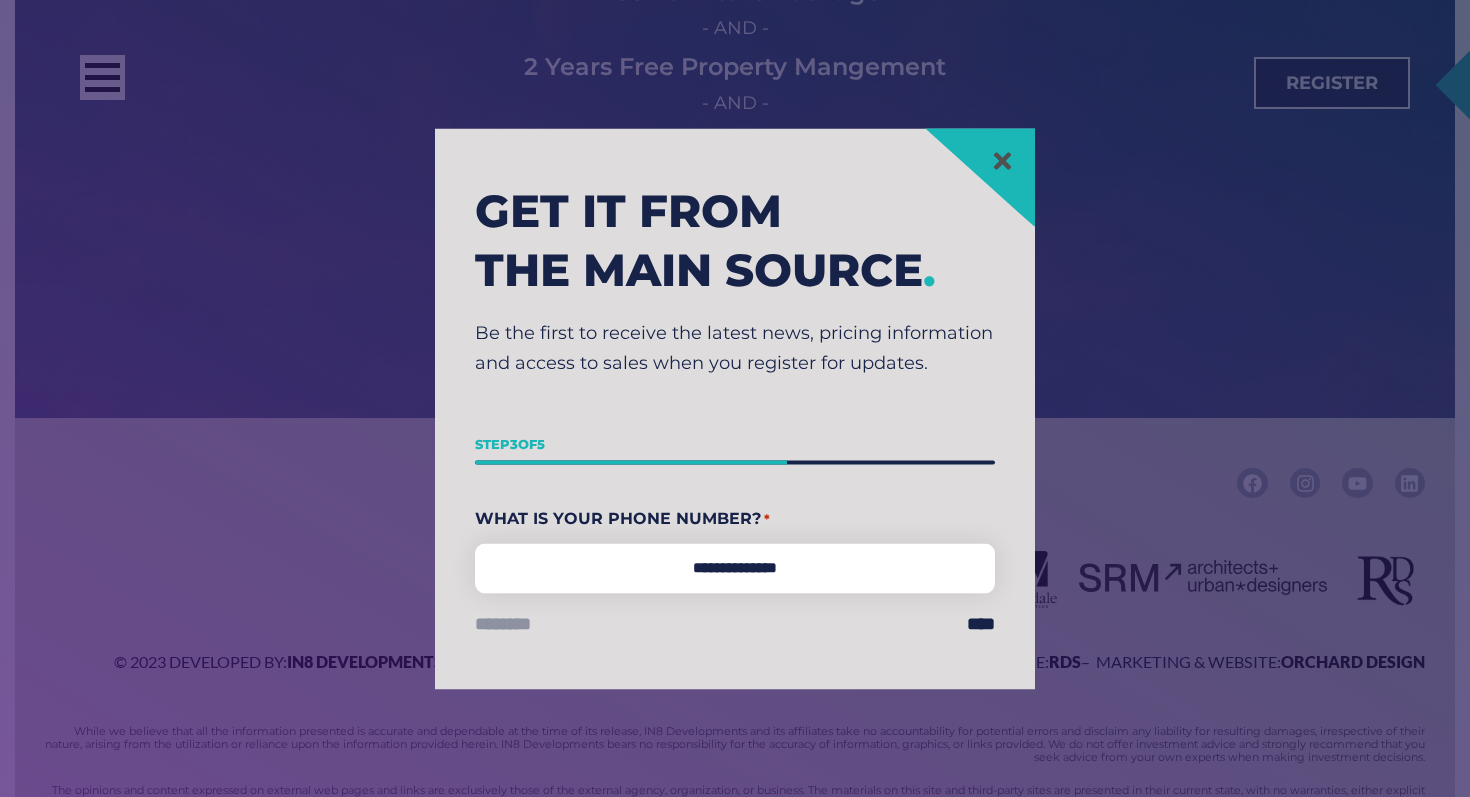 click on "********   ****" at bounding box center [735, 624] 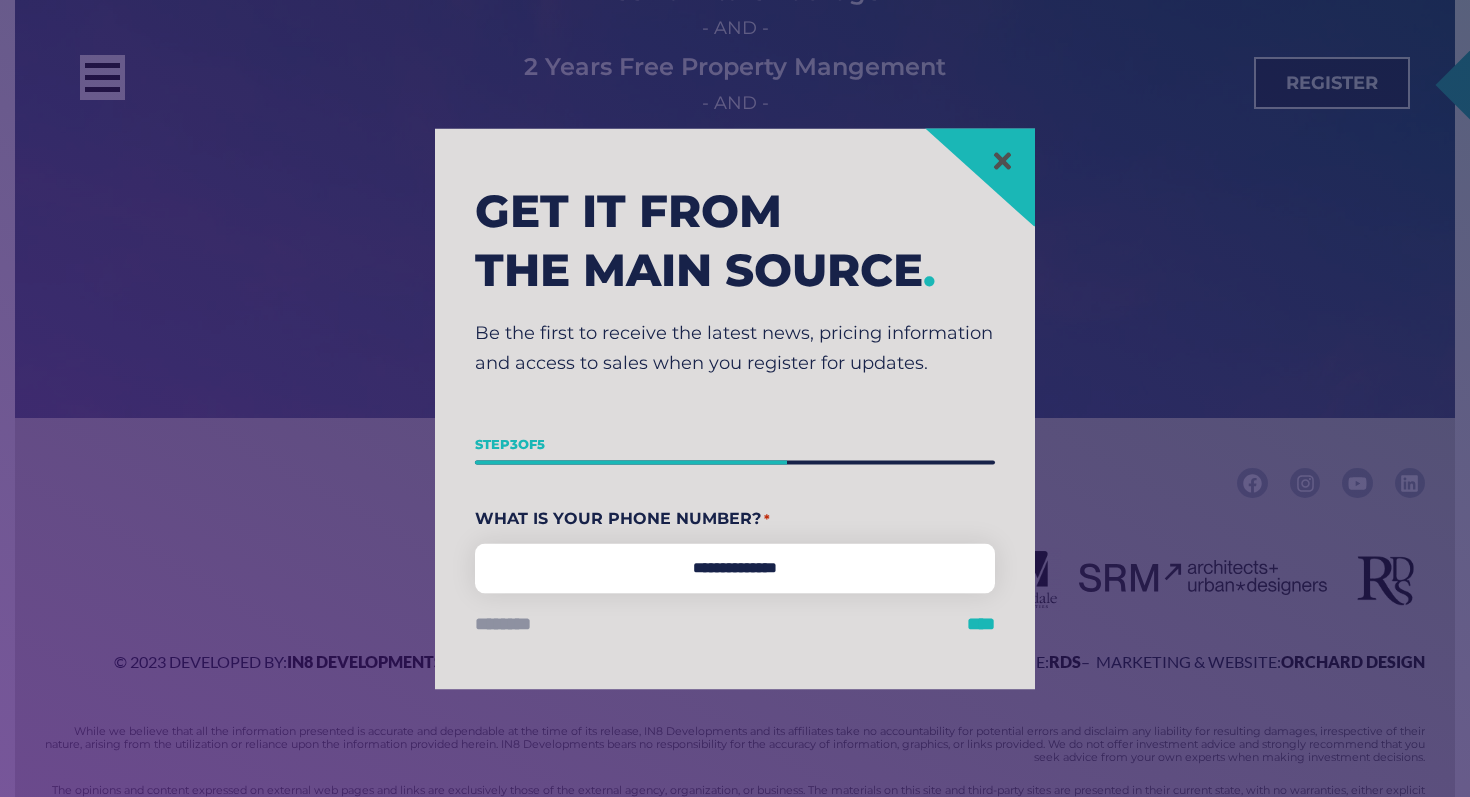 click on "****" at bounding box center (981, 624) 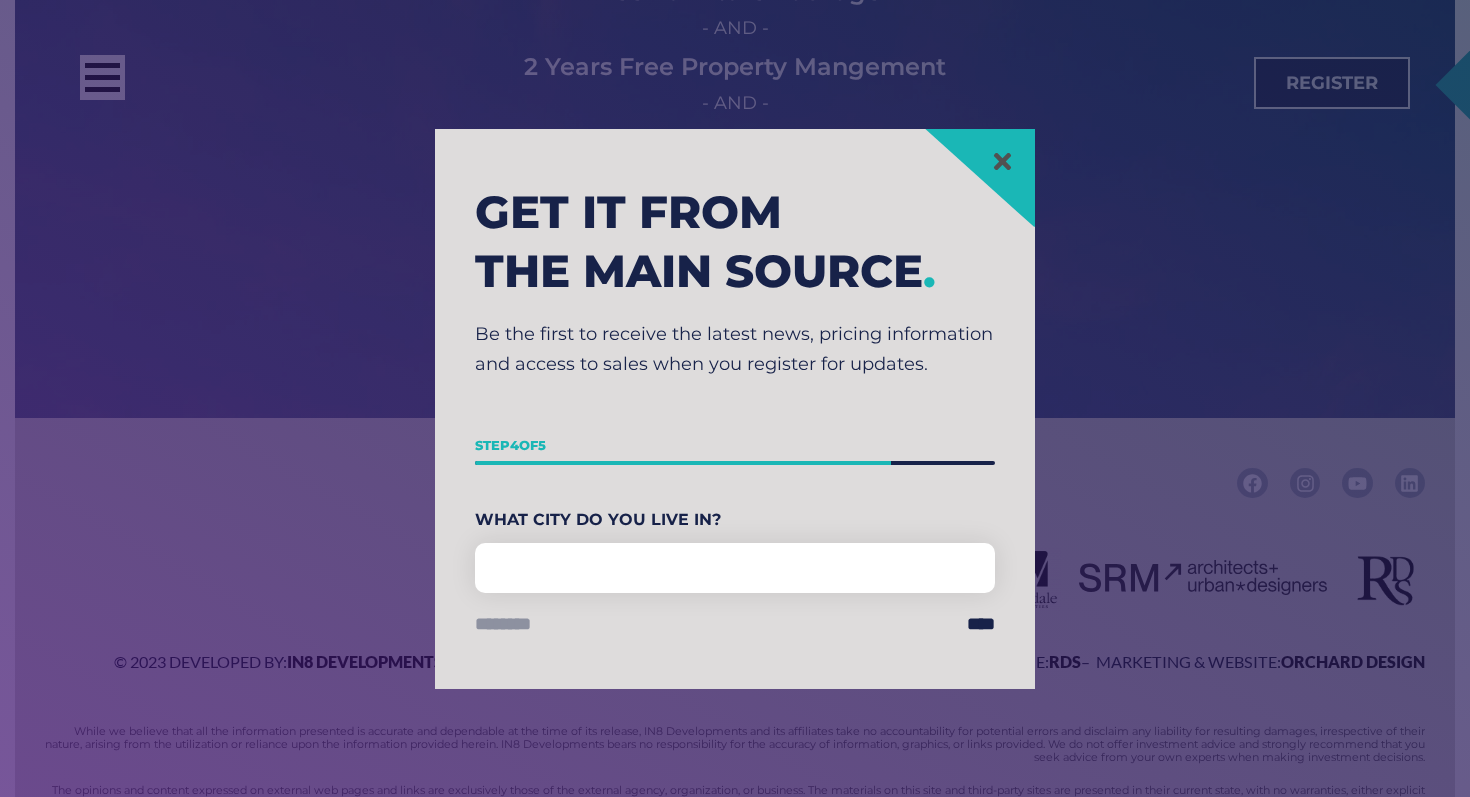 scroll, scrollTop: 0, scrollLeft: 0, axis: both 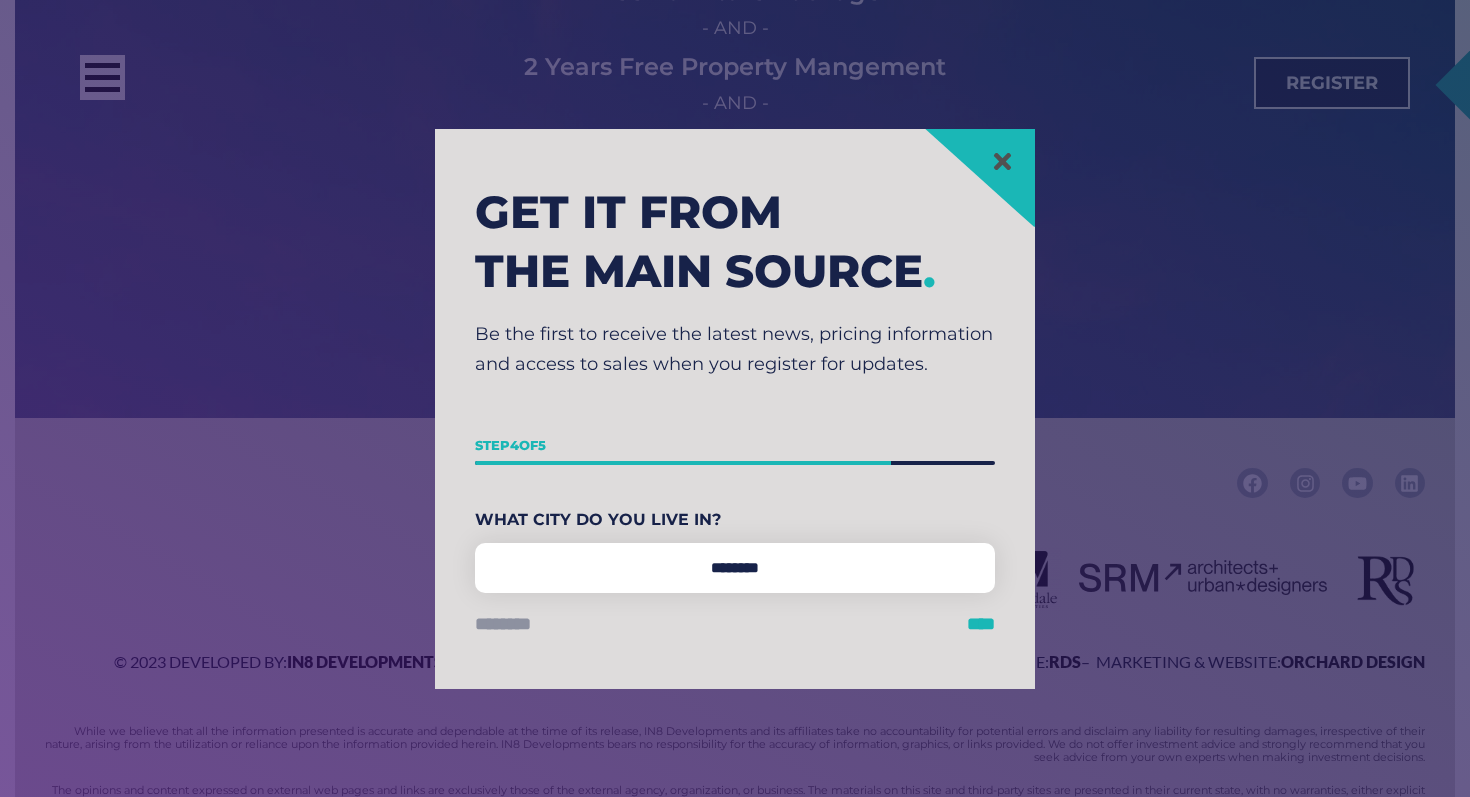 click on "****" at bounding box center (981, 624) 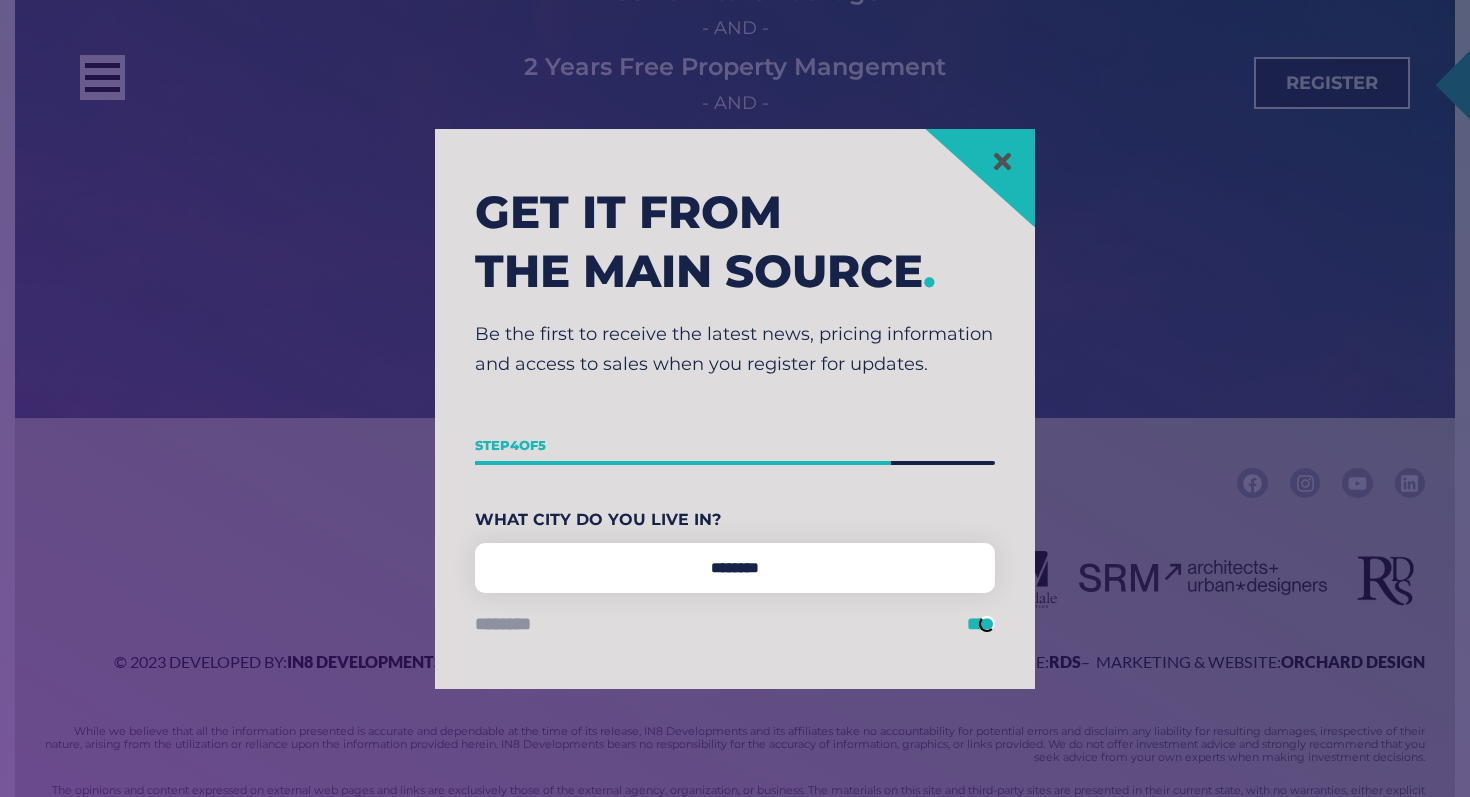 scroll, scrollTop: 0, scrollLeft: 0, axis: both 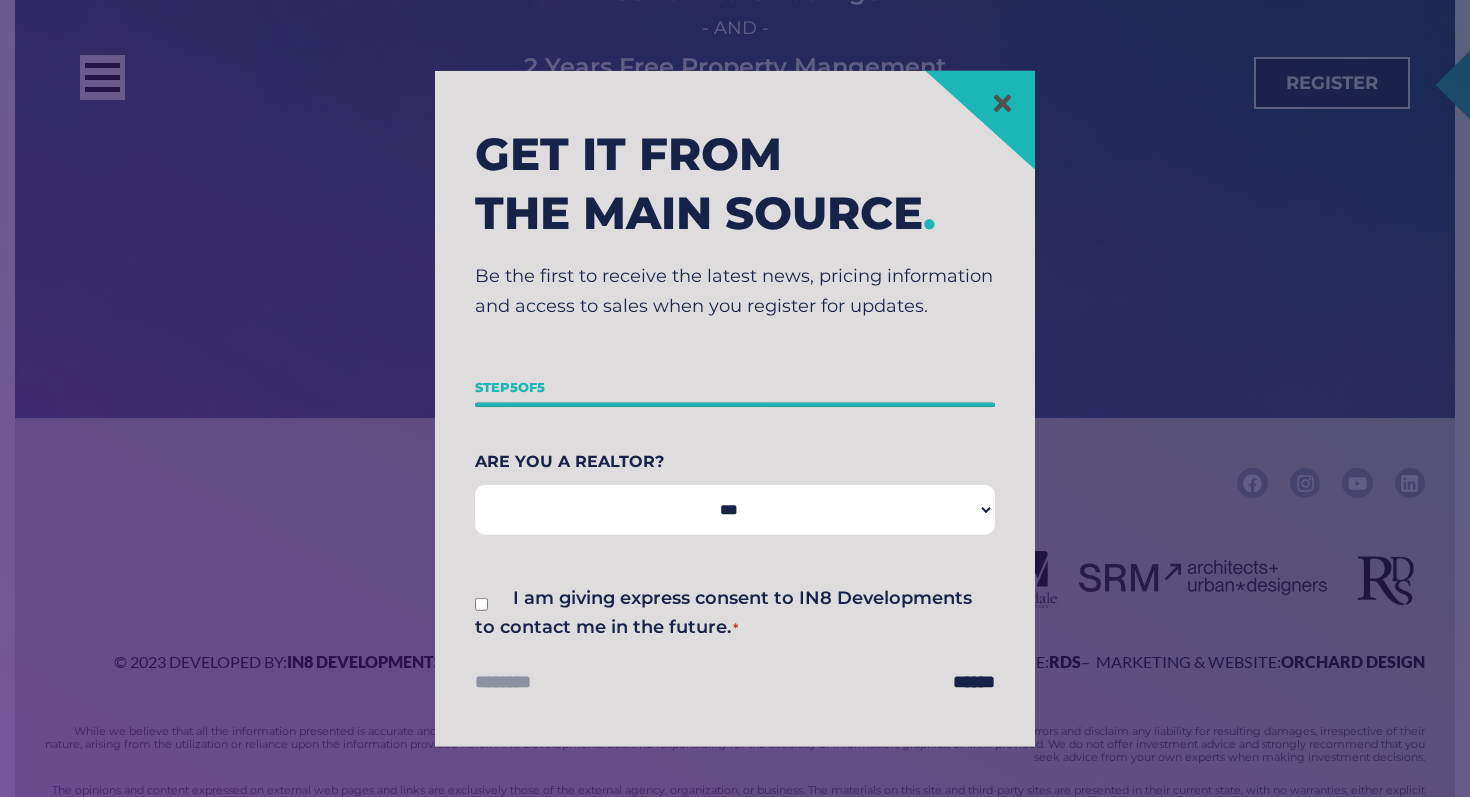 click on "*** **" at bounding box center [735, 509] 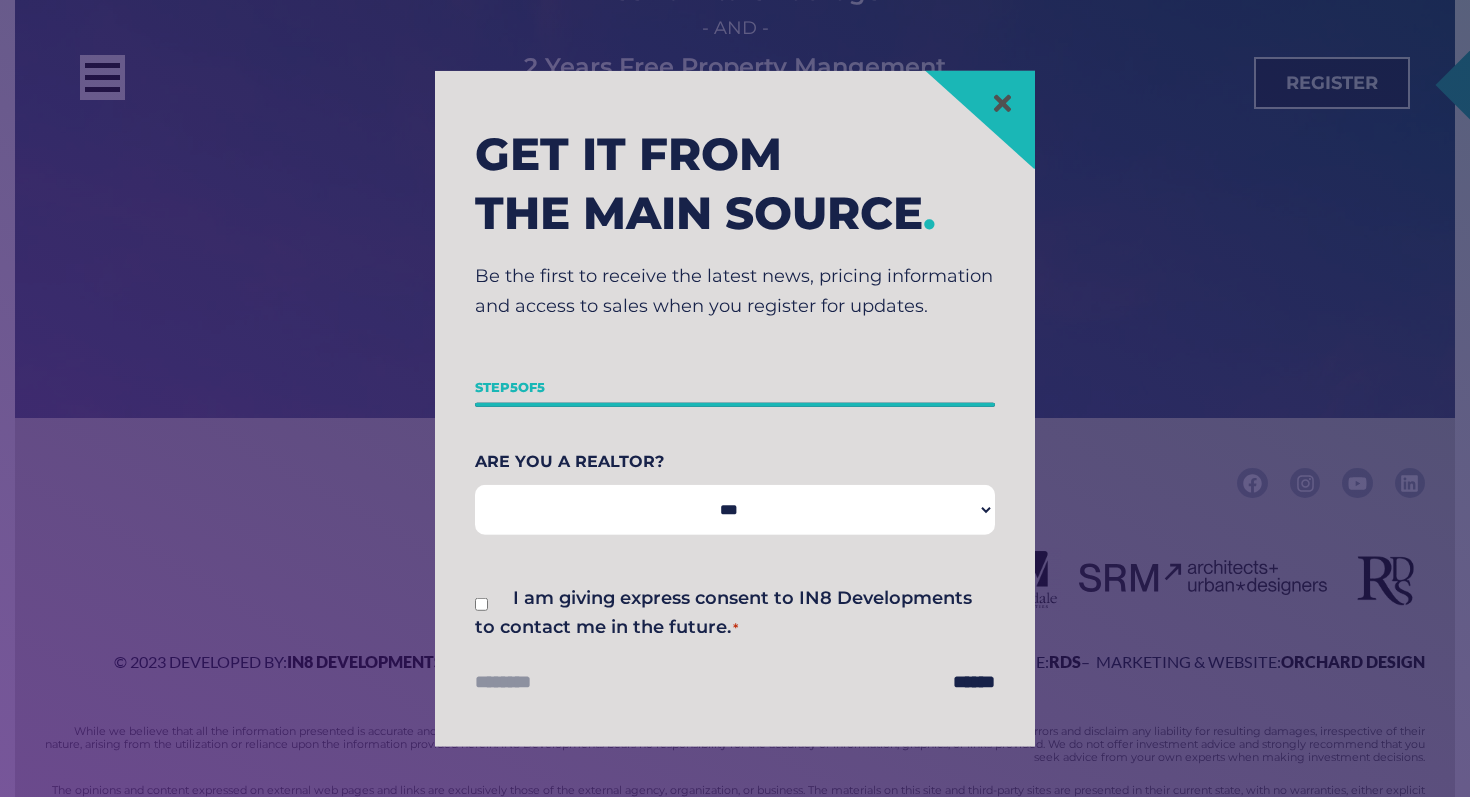 select on "**" 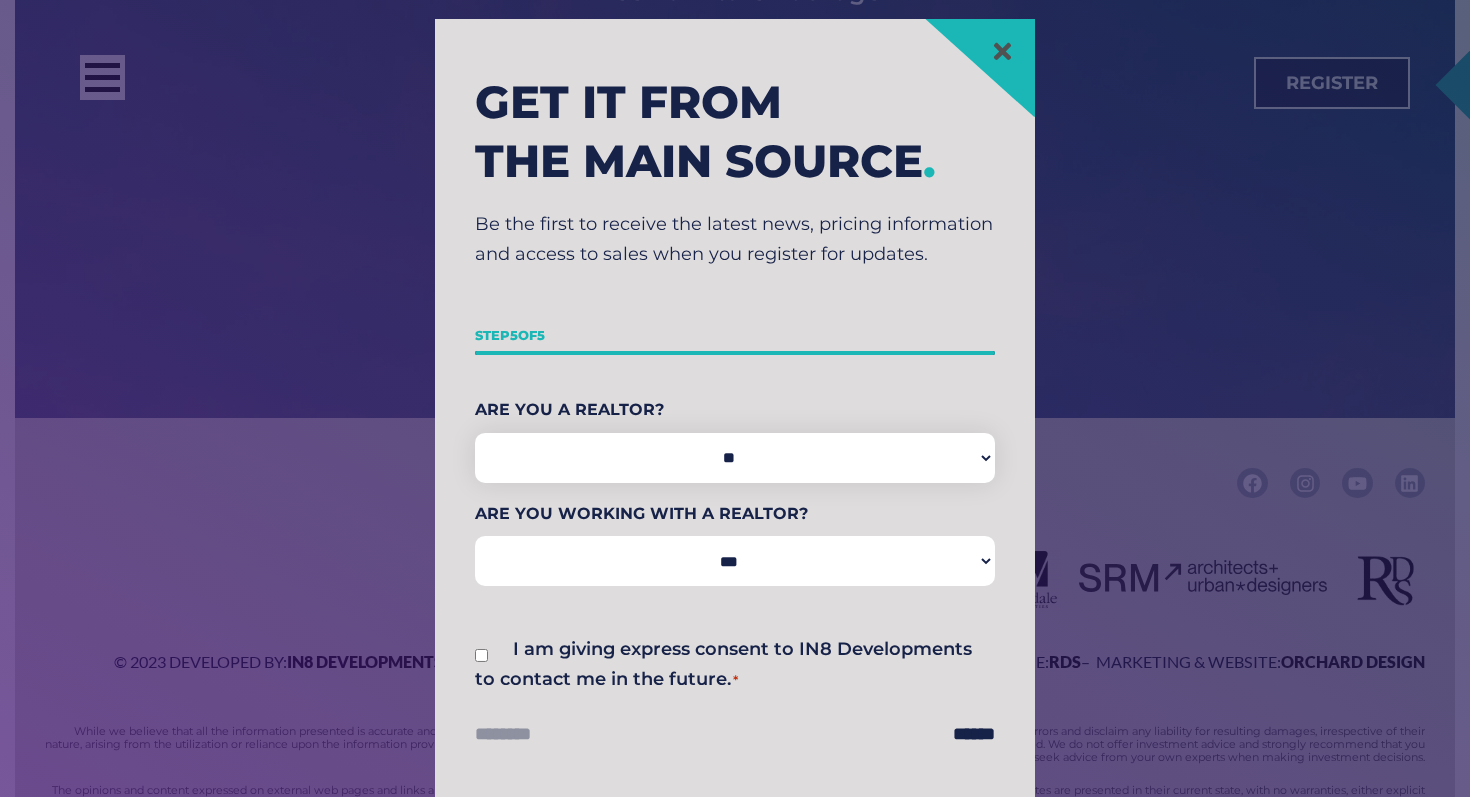 click on "*** **" at bounding box center (735, 561) 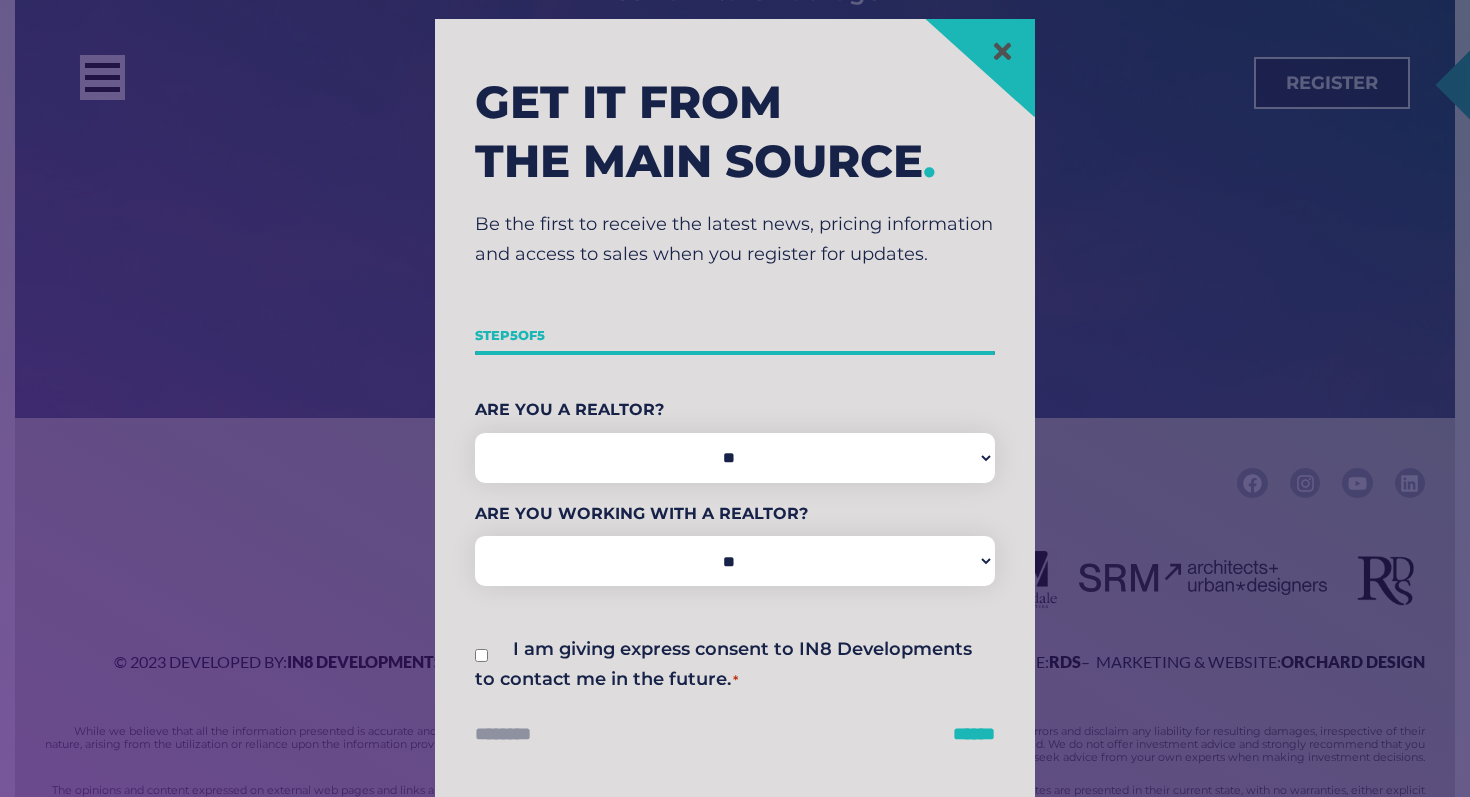 click on "******" at bounding box center (974, 734) 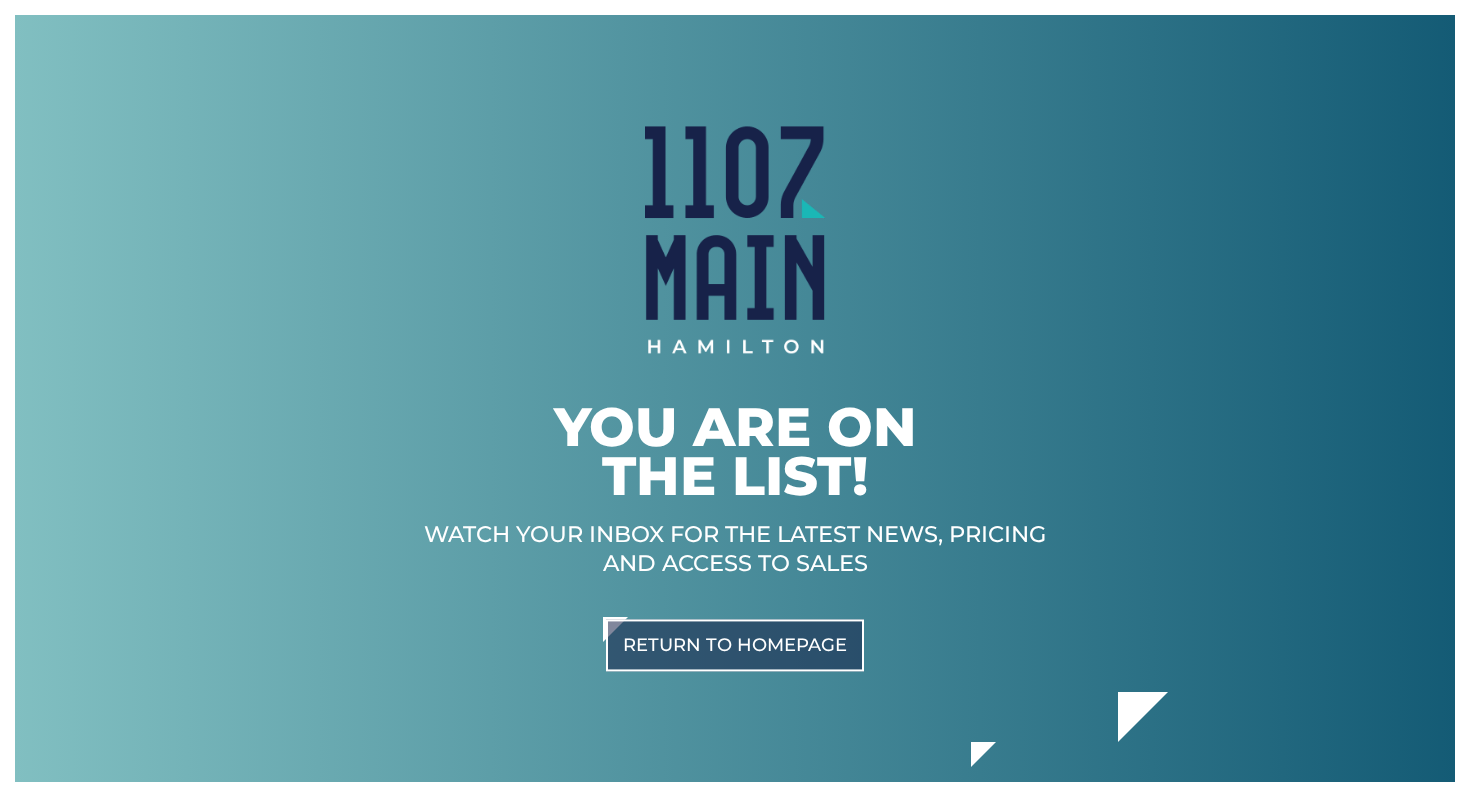 scroll, scrollTop: 0, scrollLeft: 0, axis: both 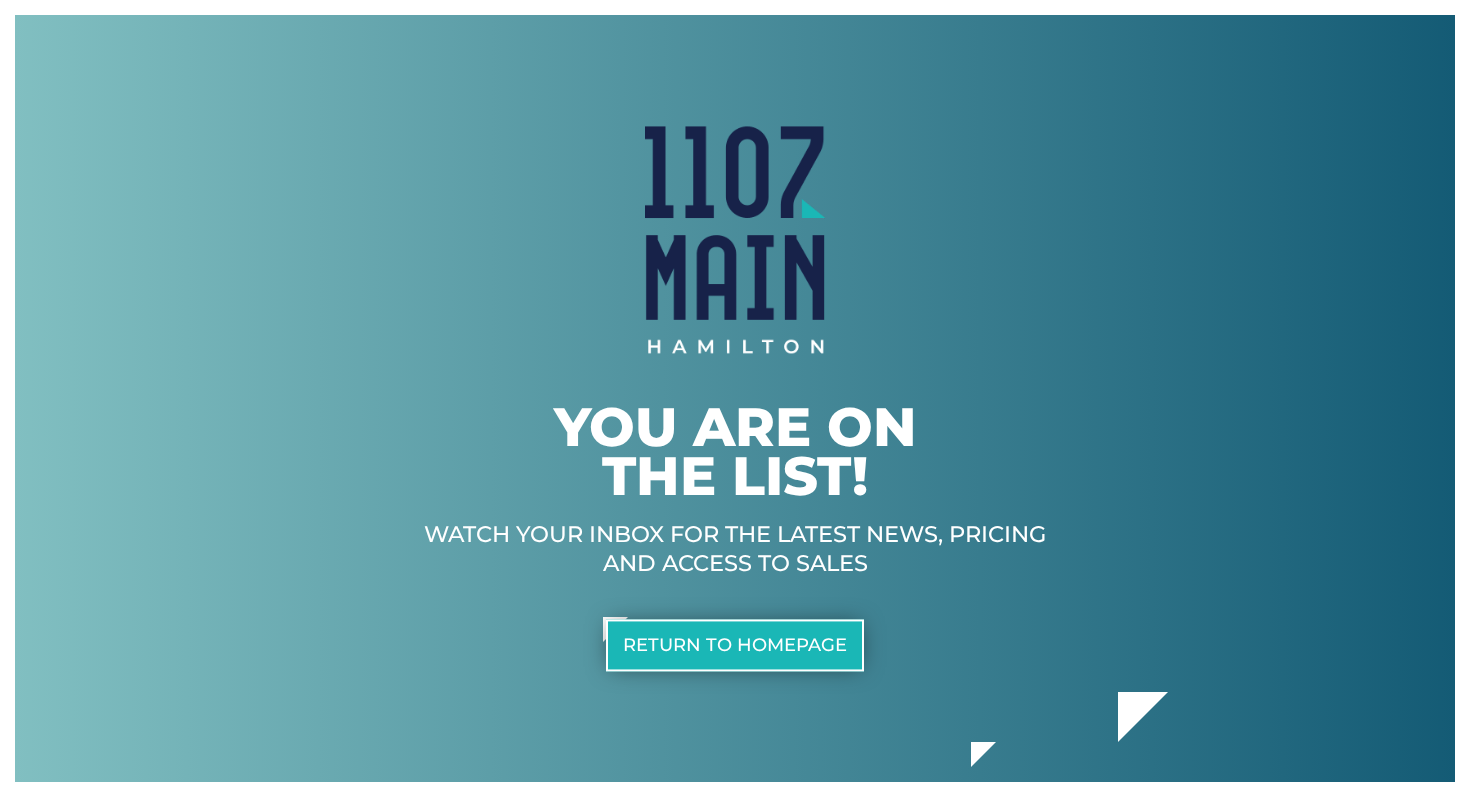 click on "Return to homepage" at bounding box center [735, 645] 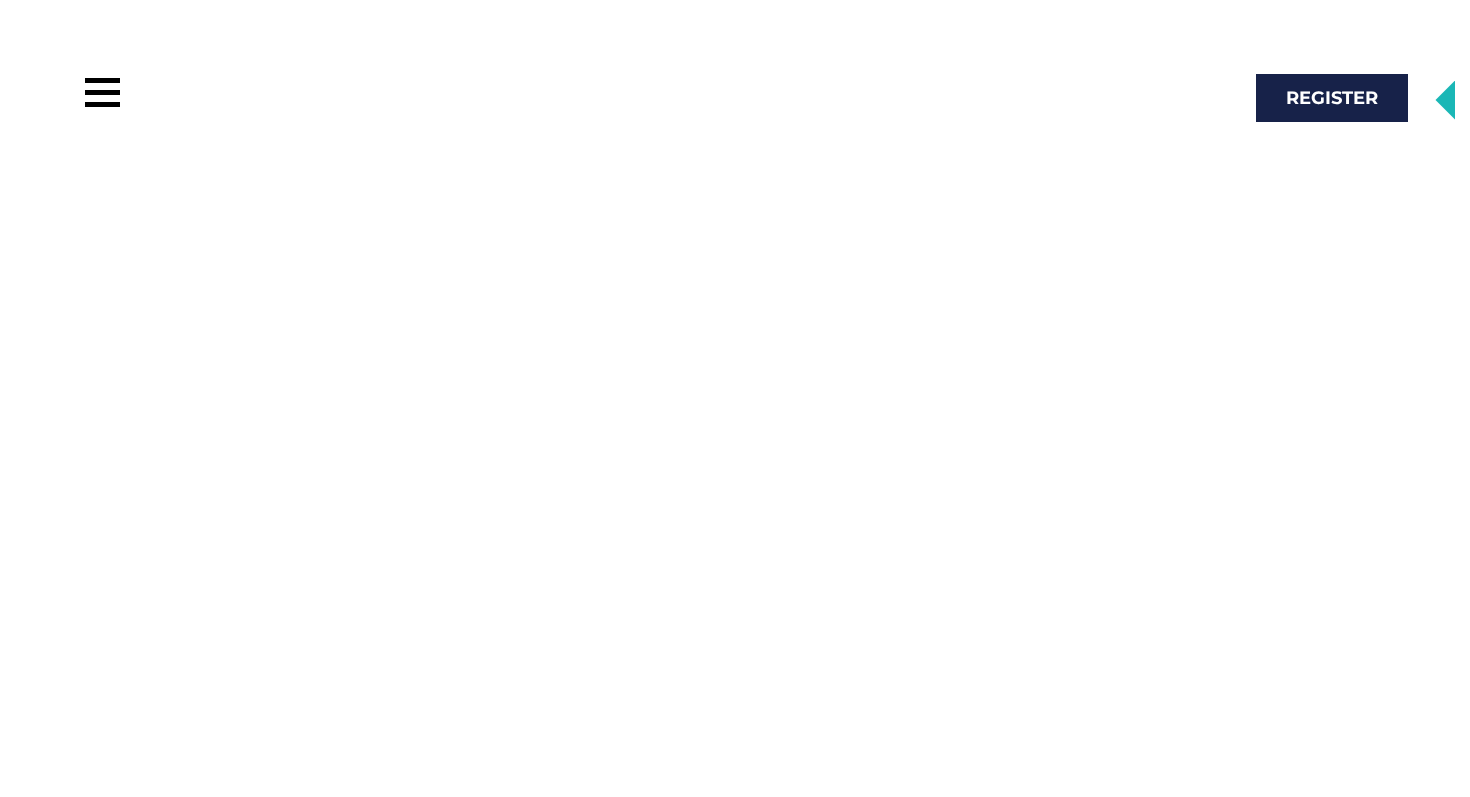 scroll, scrollTop: 0, scrollLeft: 0, axis: both 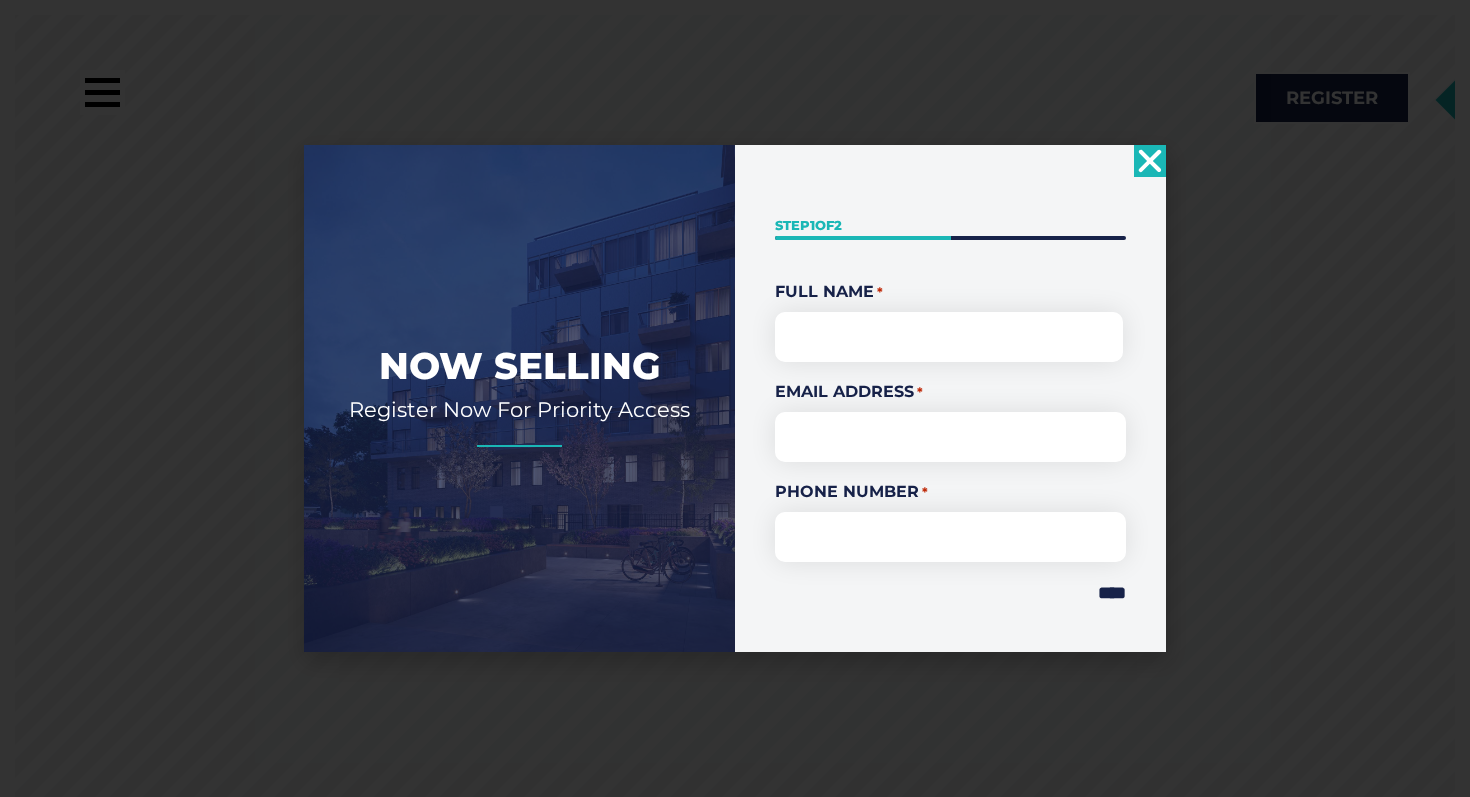 click 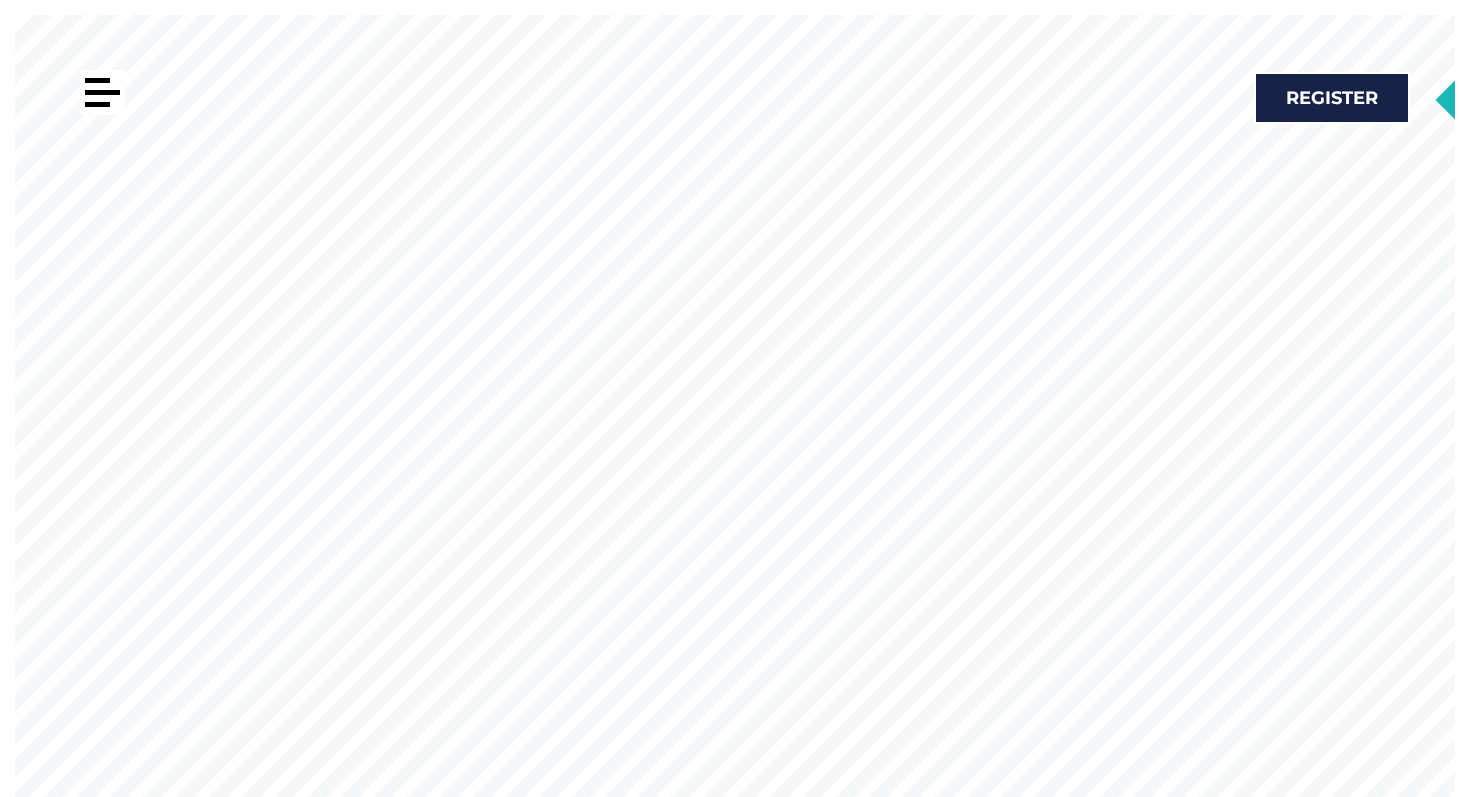click at bounding box center (97, 80) 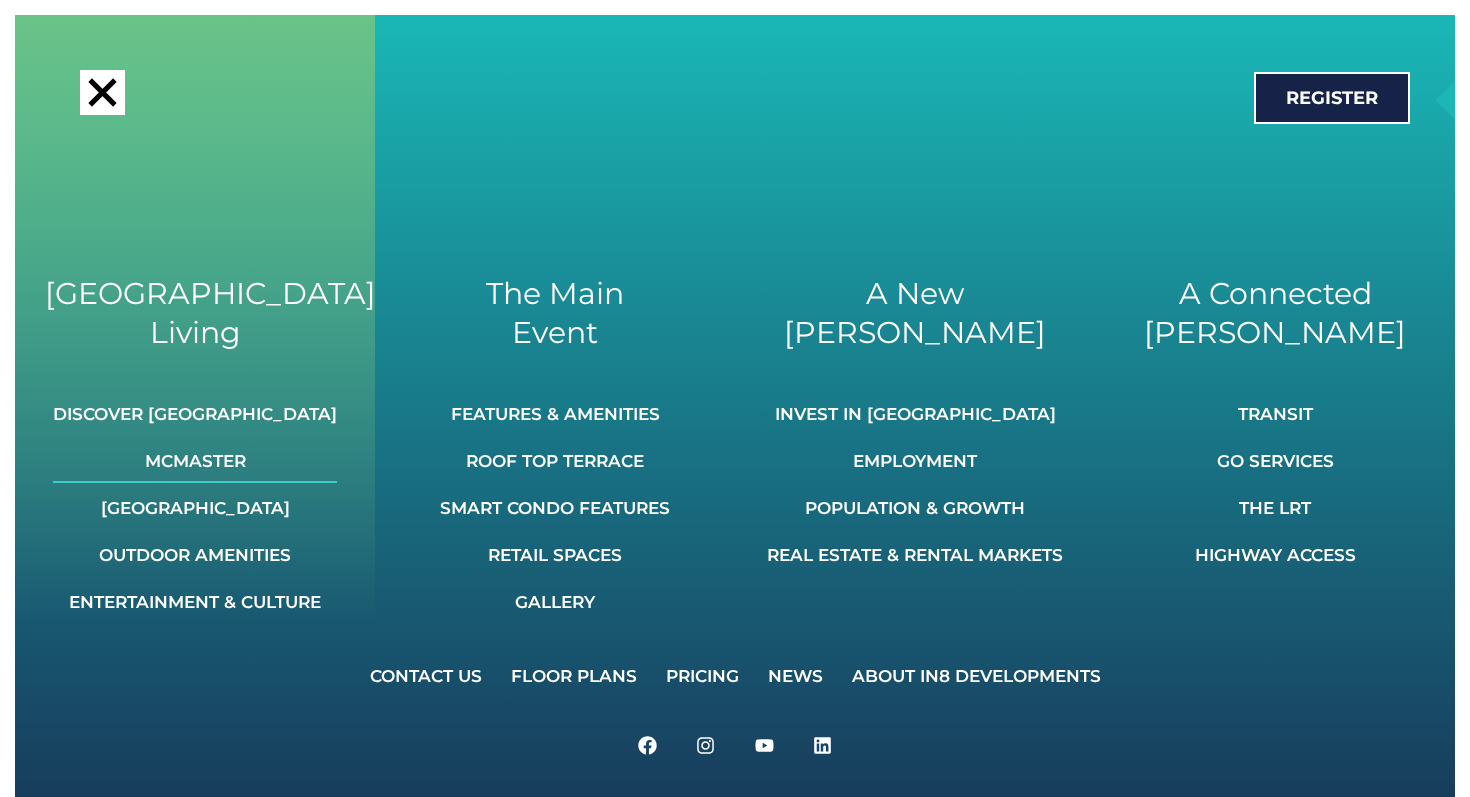 click on "McMaster" 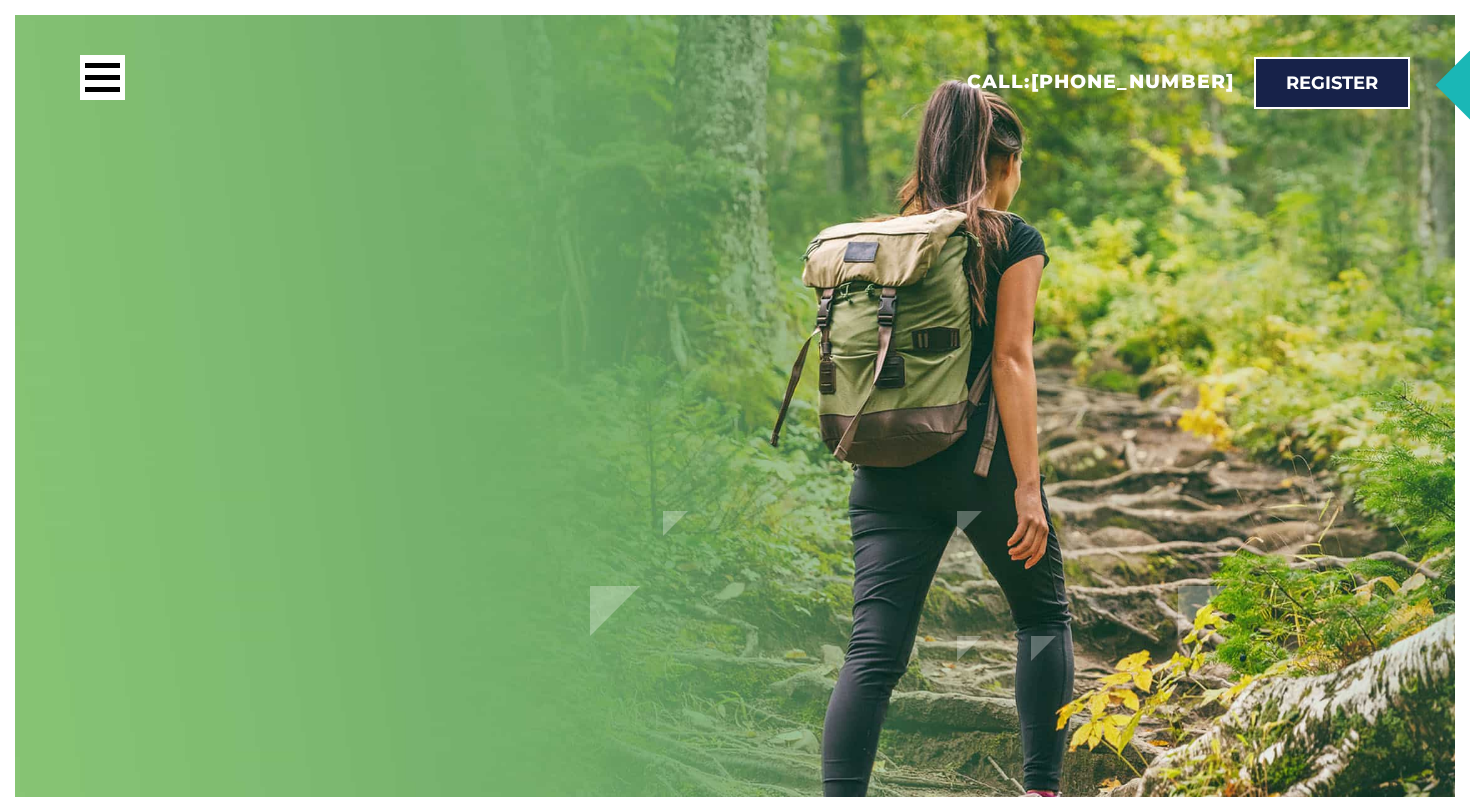 scroll, scrollTop: 1235, scrollLeft: 0, axis: vertical 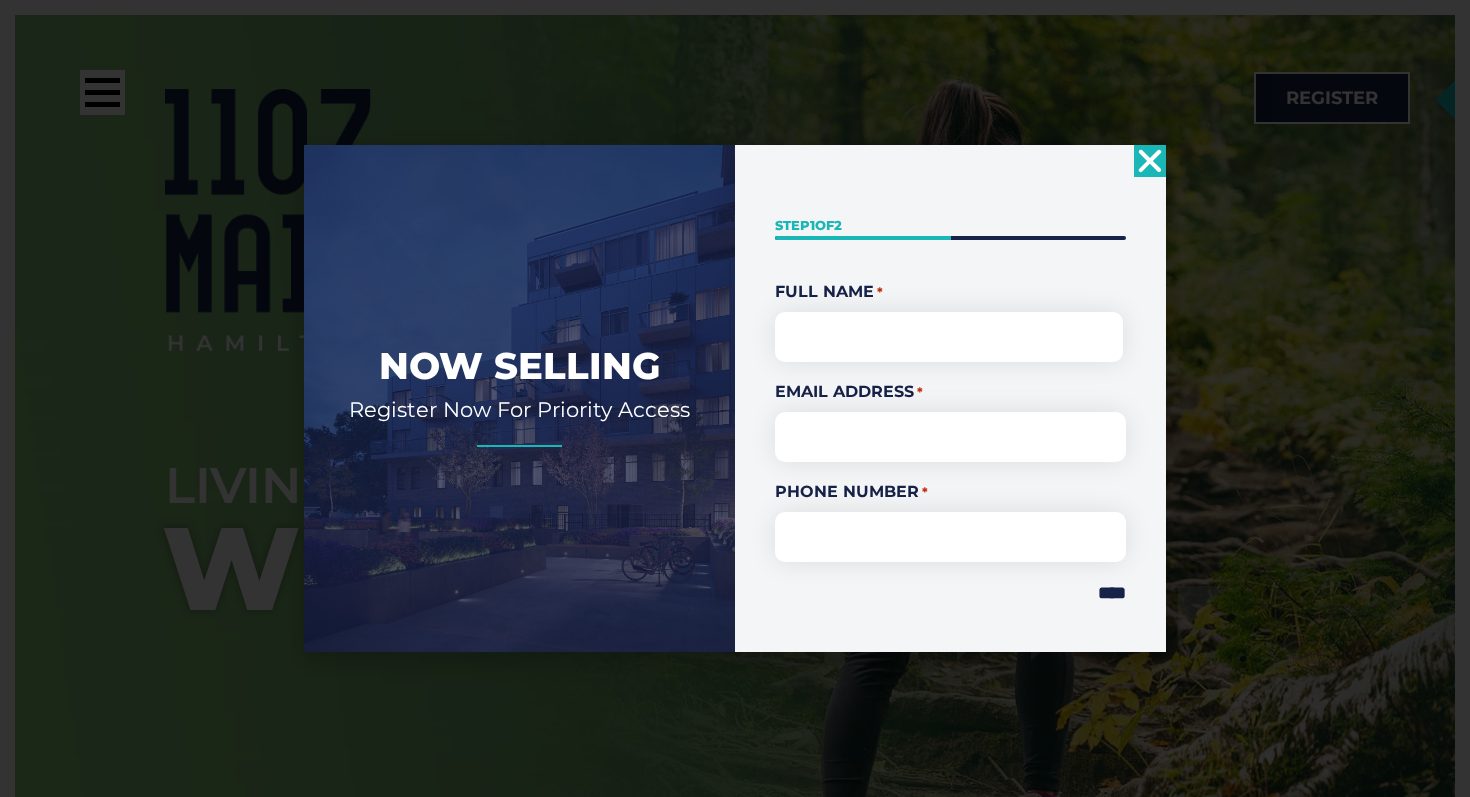 click 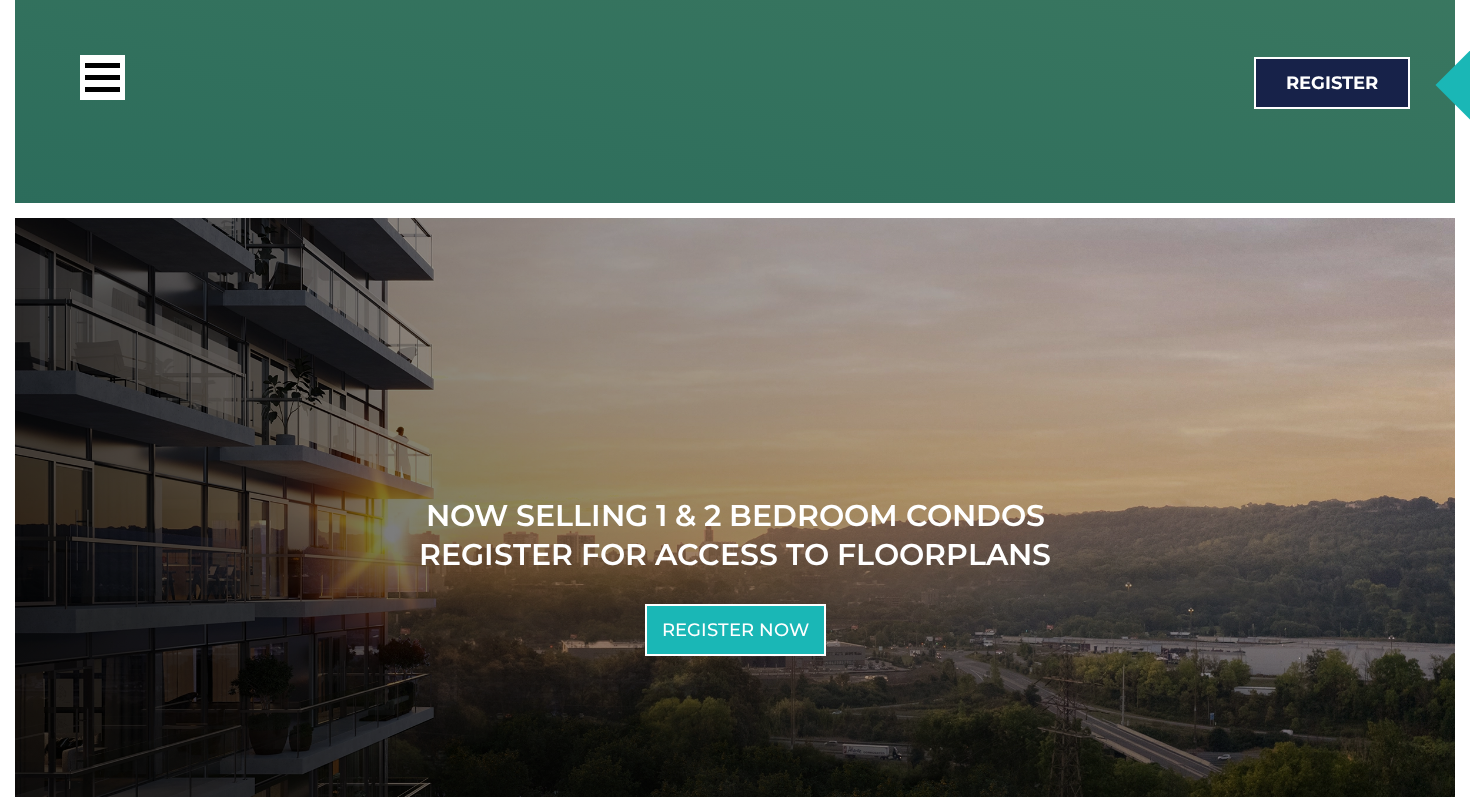 scroll, scrollTop: 19497, scrollLeft: 0, axis: vertical 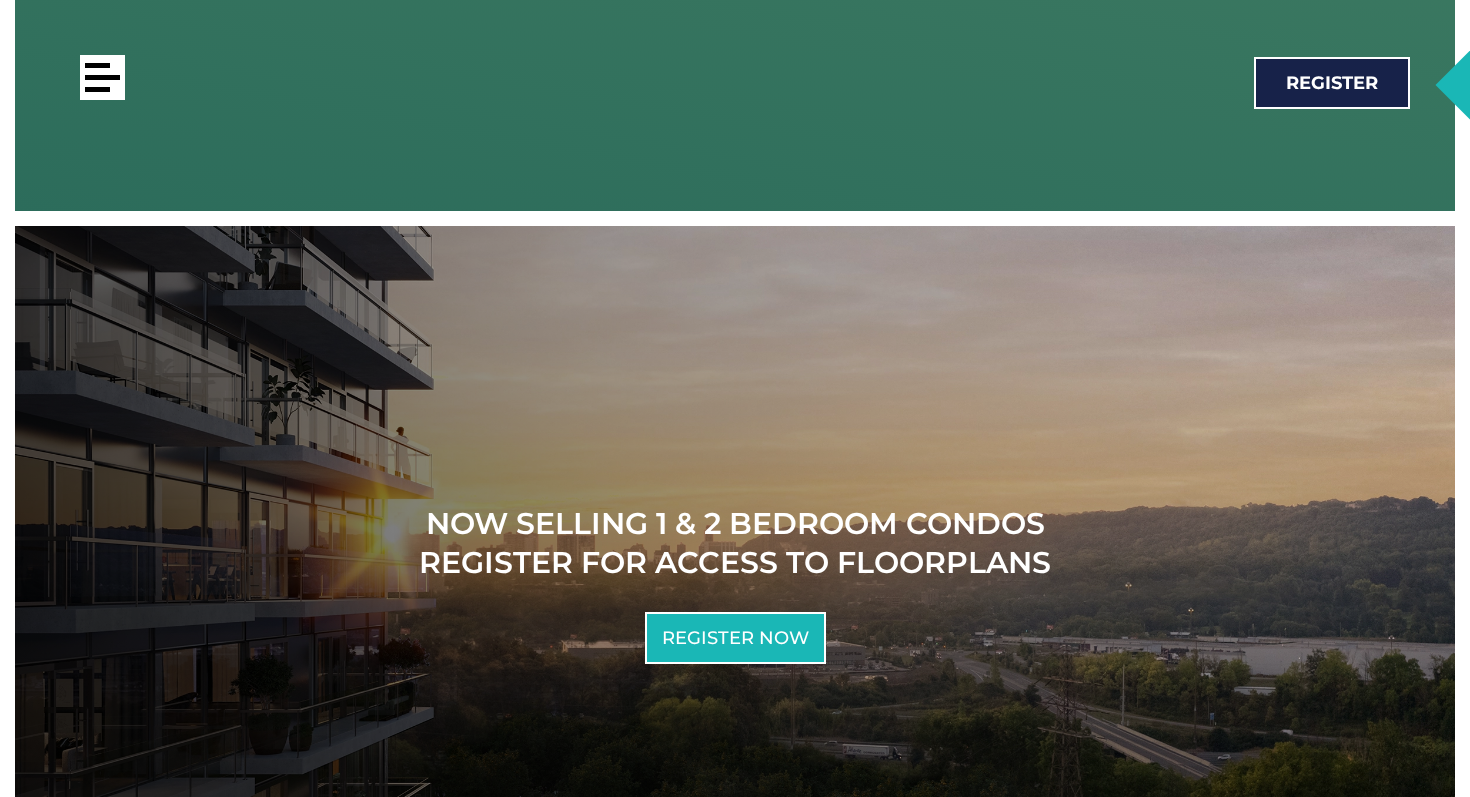 click at bounding box center [102, 77] 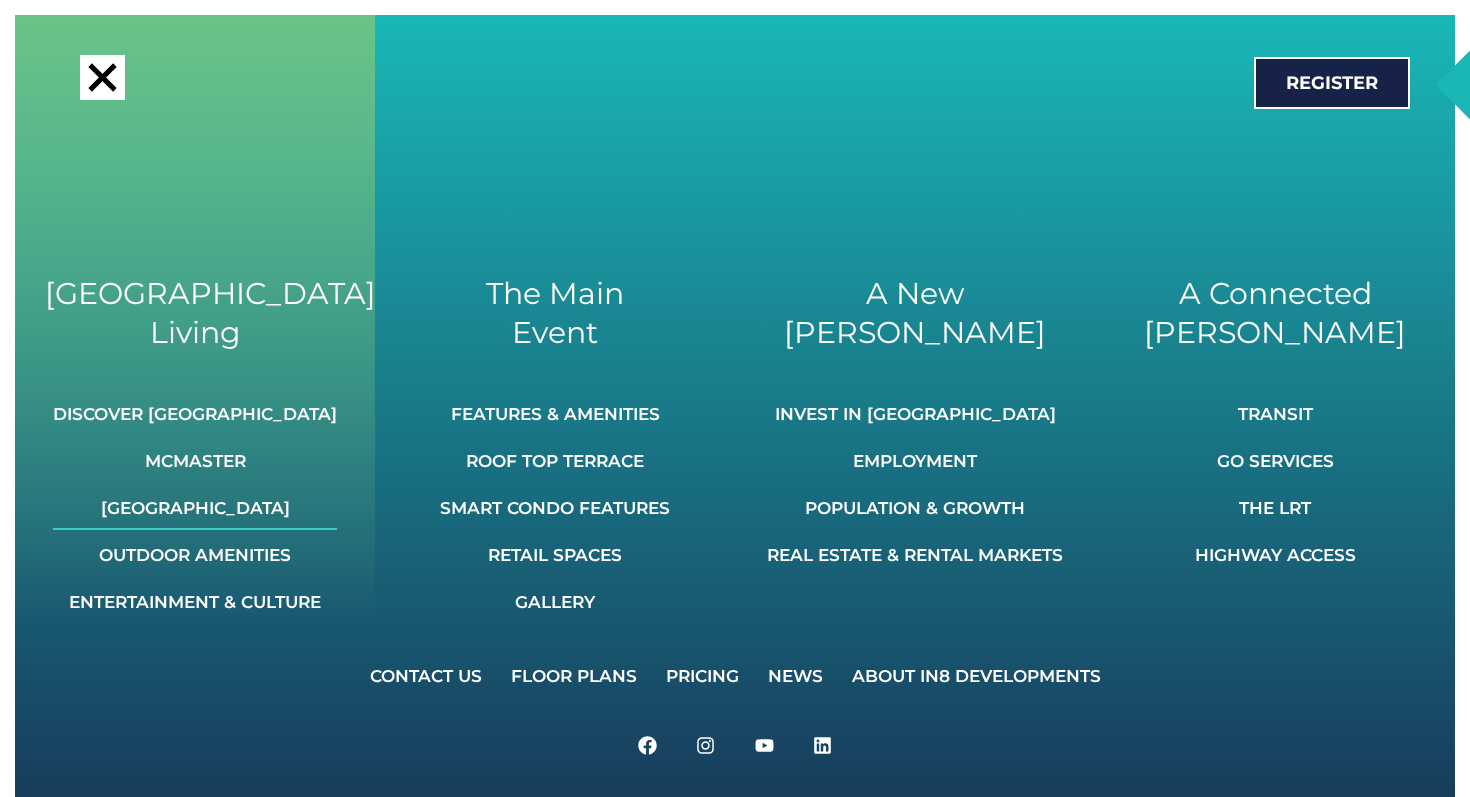 click on "[GEOGRAPHIC_DATA]" 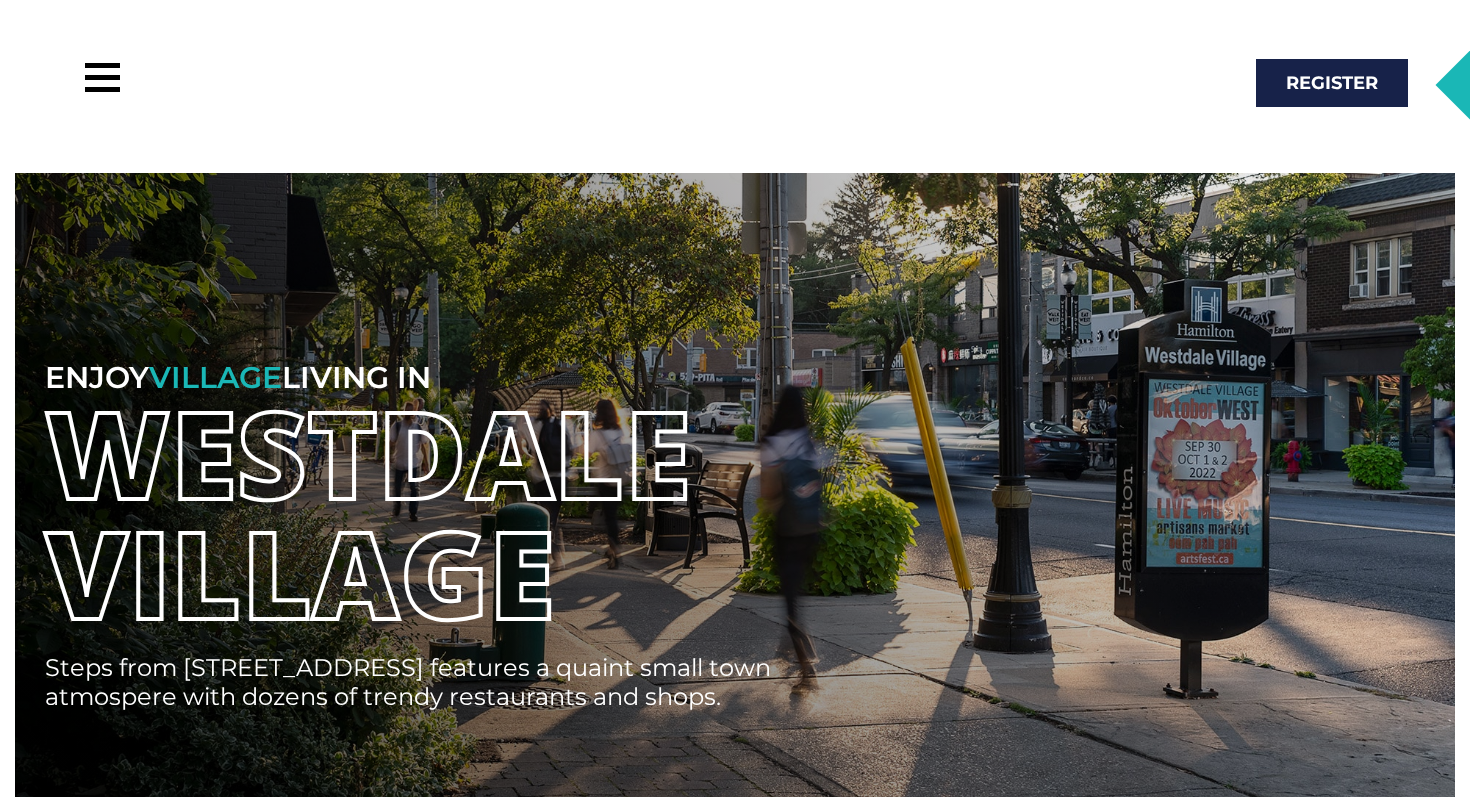 scroll, scrollTop: 9483, scrollLeft: 0, axis: vertical 